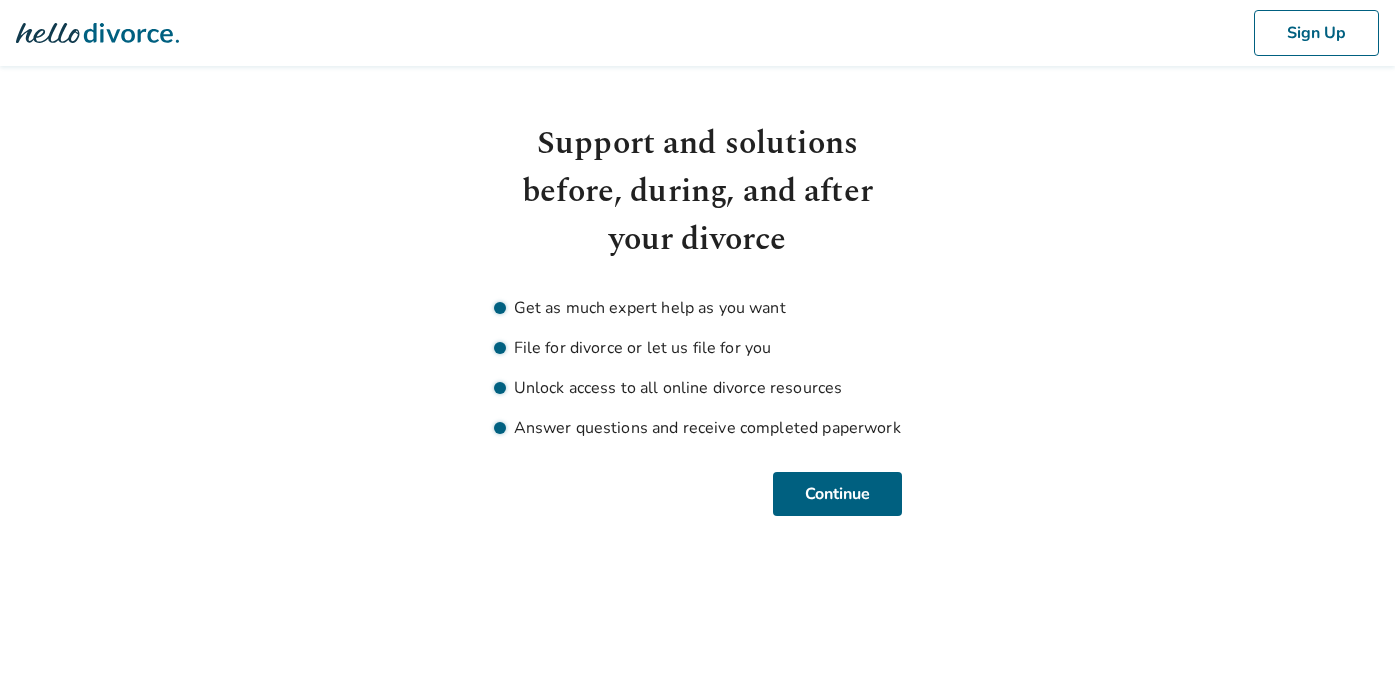 scroll, scrollTop: 0, scrollLeft: 0, axis: both 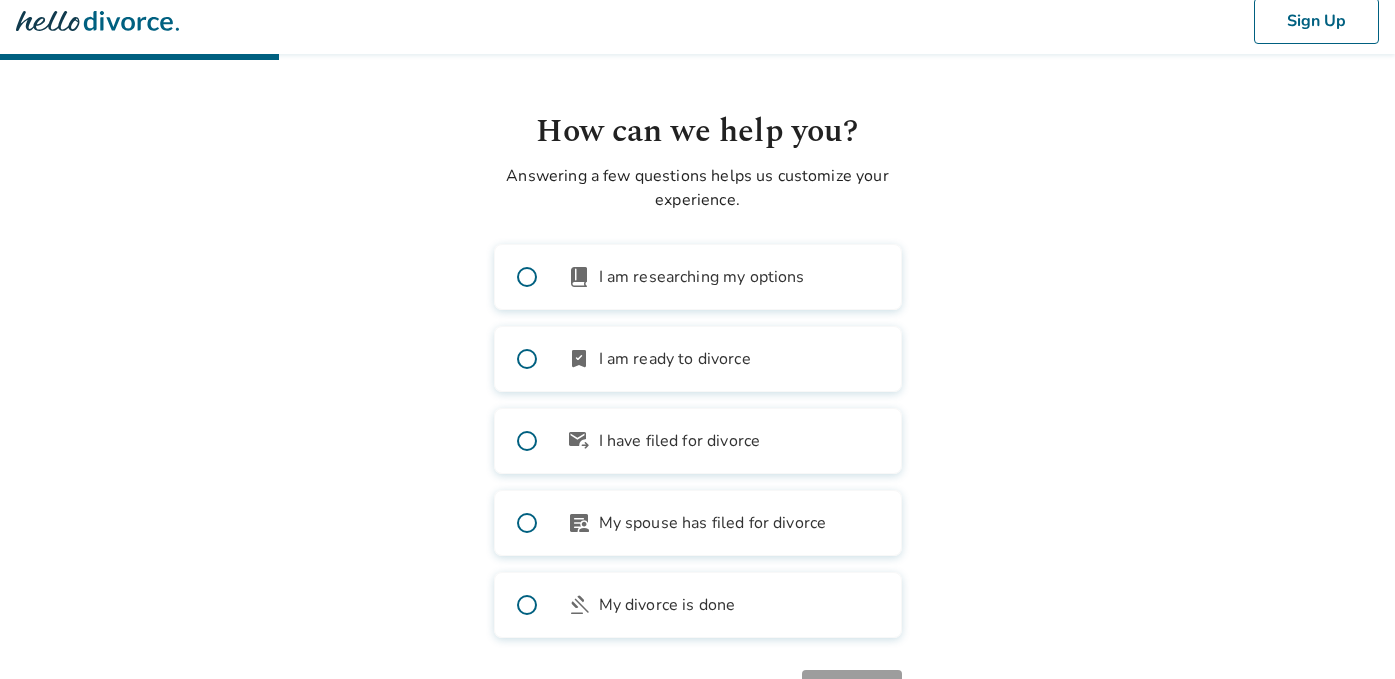 click at bounding box center (527, 523) 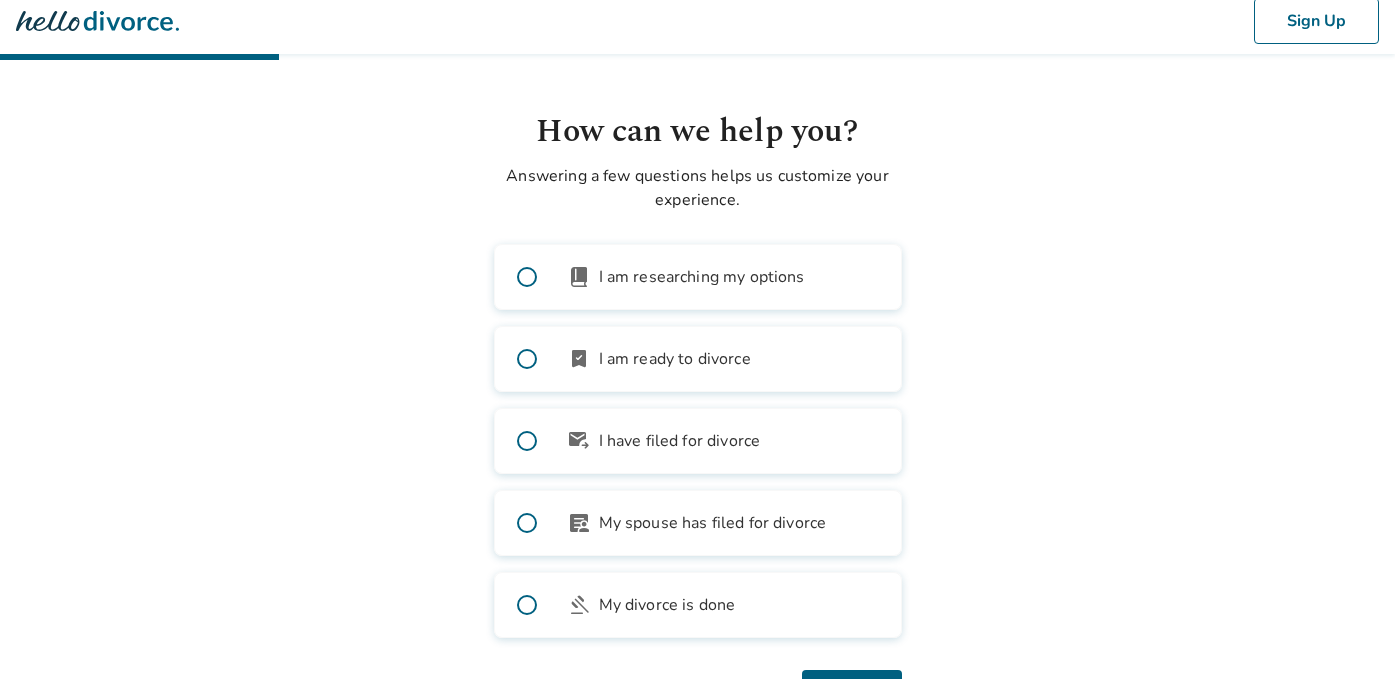 scroll, scrollTop: 95, scrollLeft: 0, axis: vertical 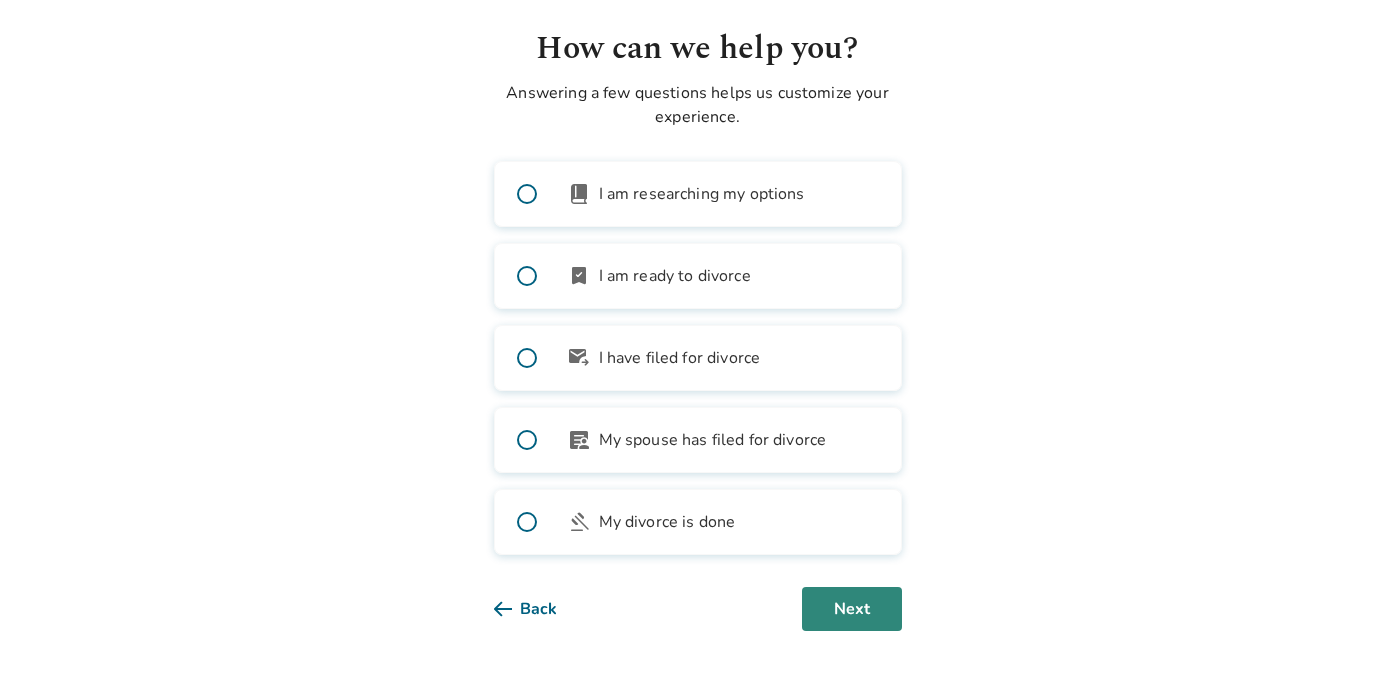 click on "Next" at bounding box center (852, 609) 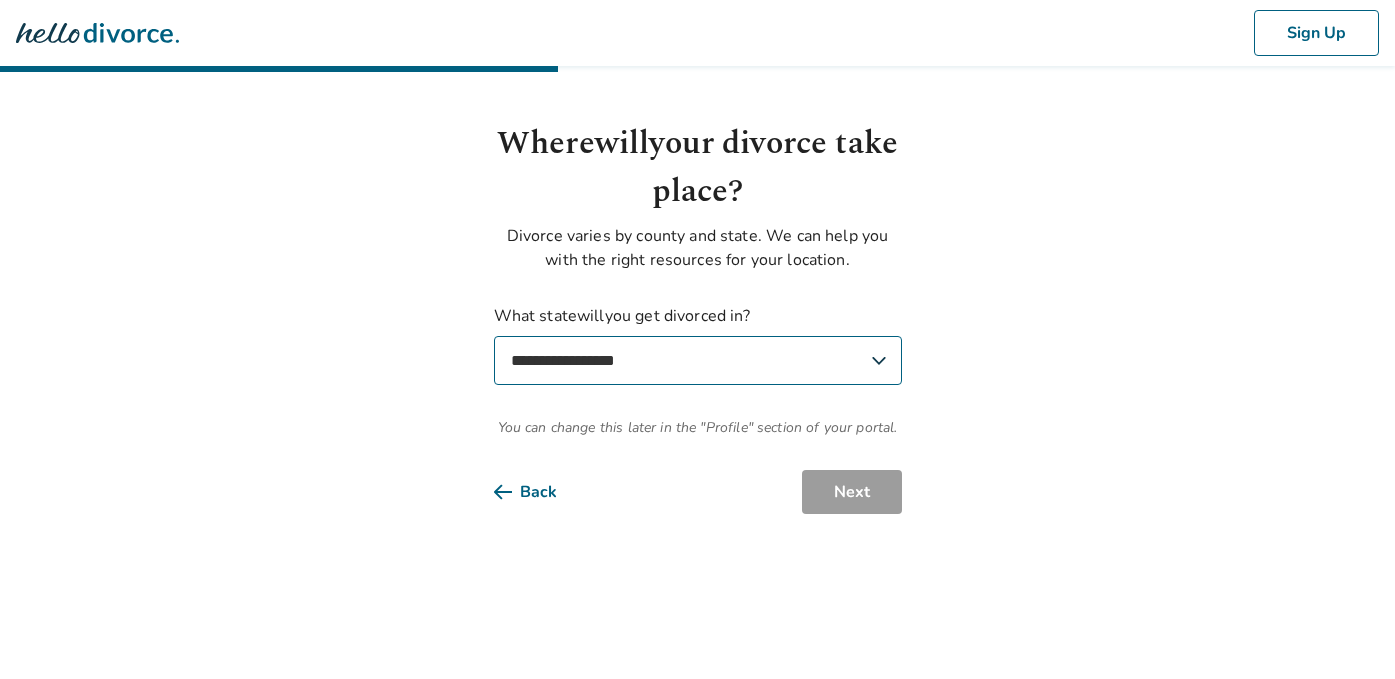 click on "**********" at bounding box center [698, 360] 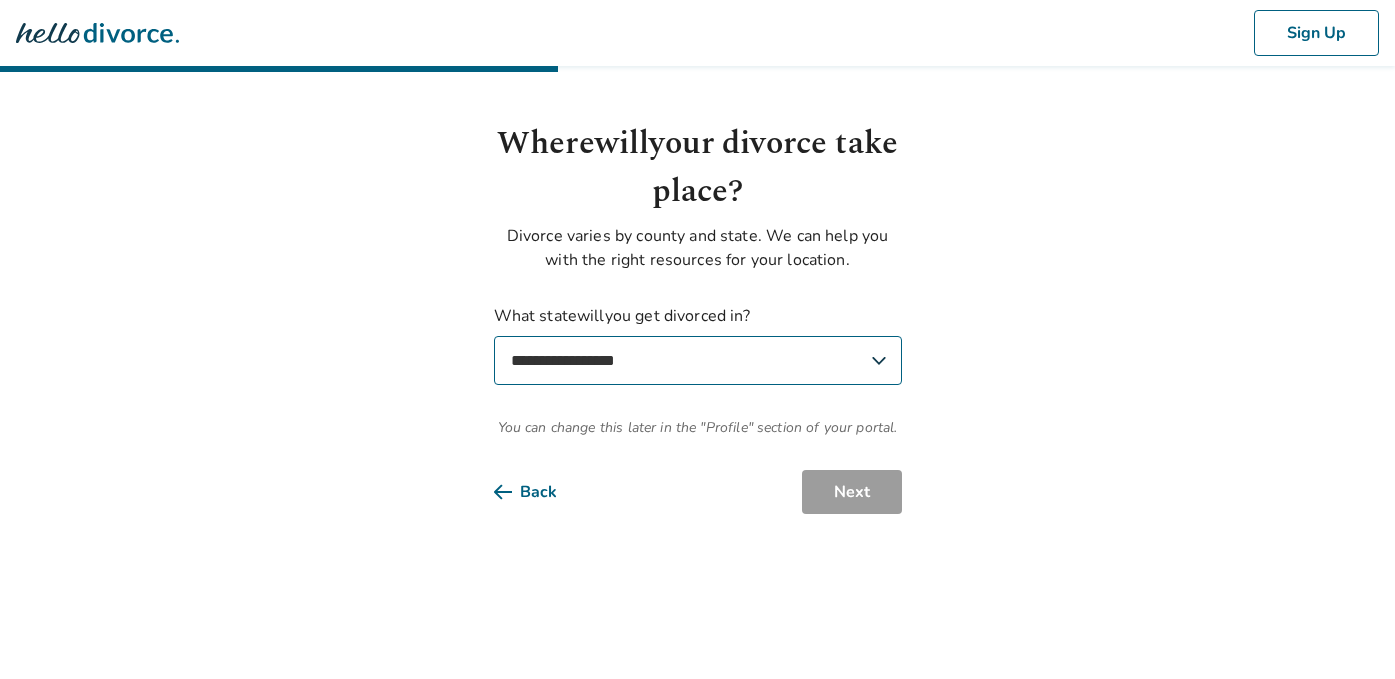 select on "**" 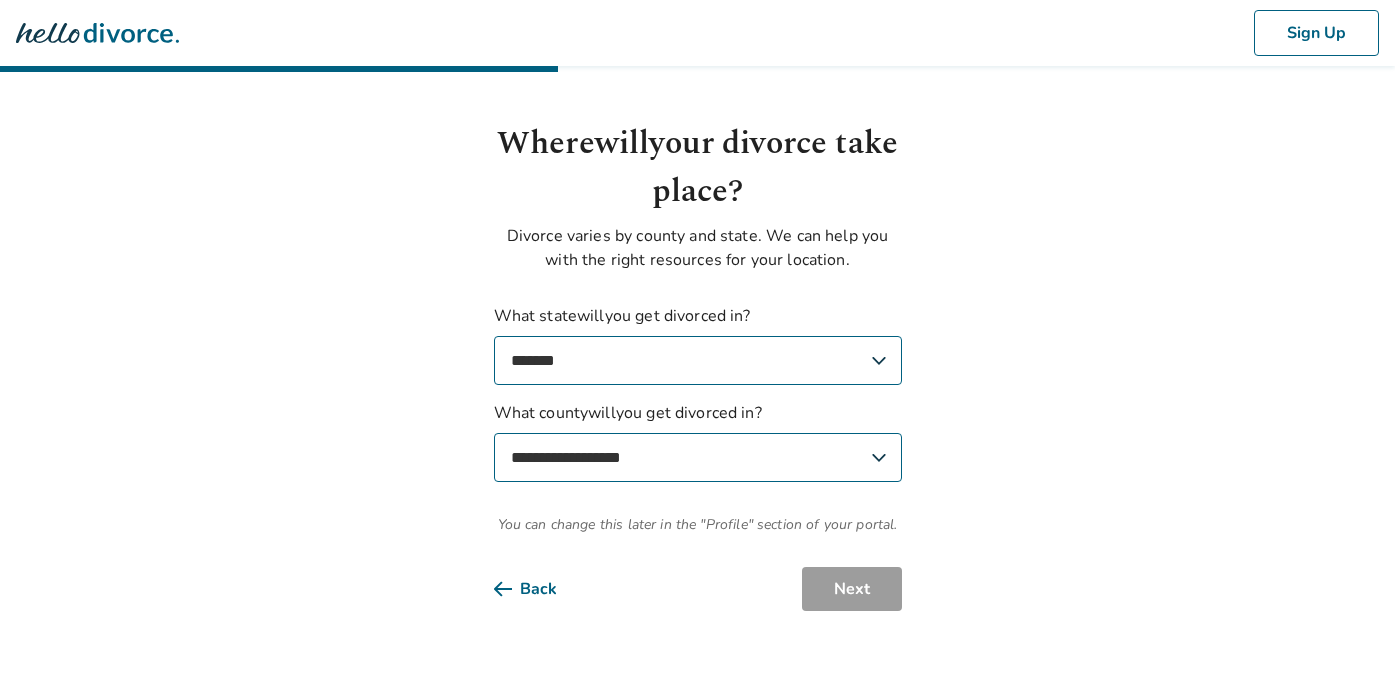 click on "**********" at bounding box center (698, 457) 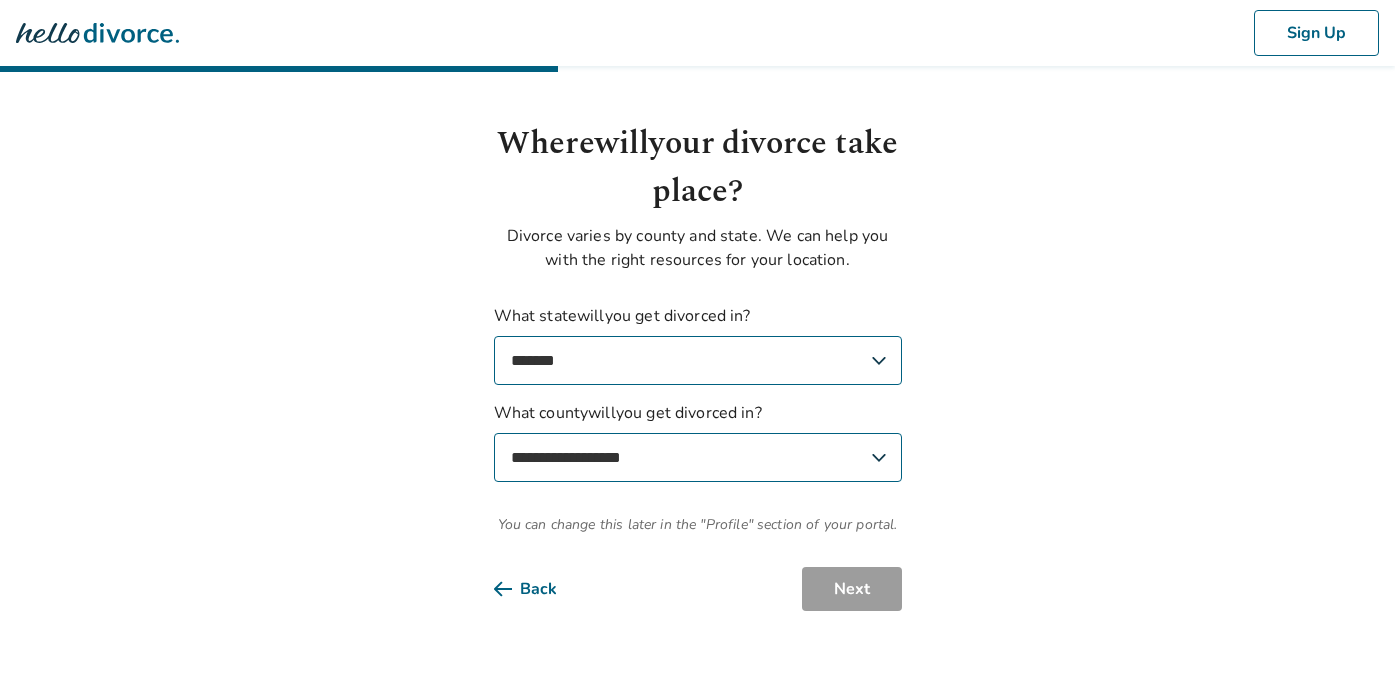 select on "**********" 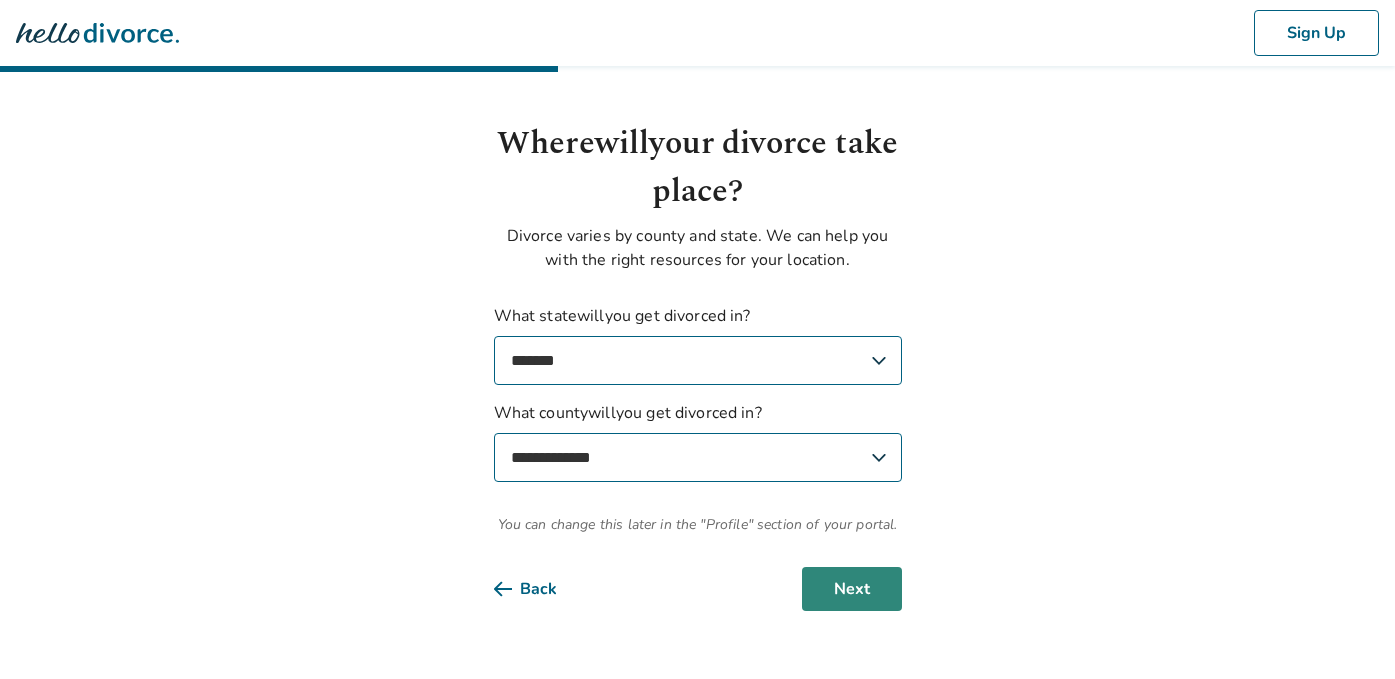 click on "Next" at bounding box center [852, 589] 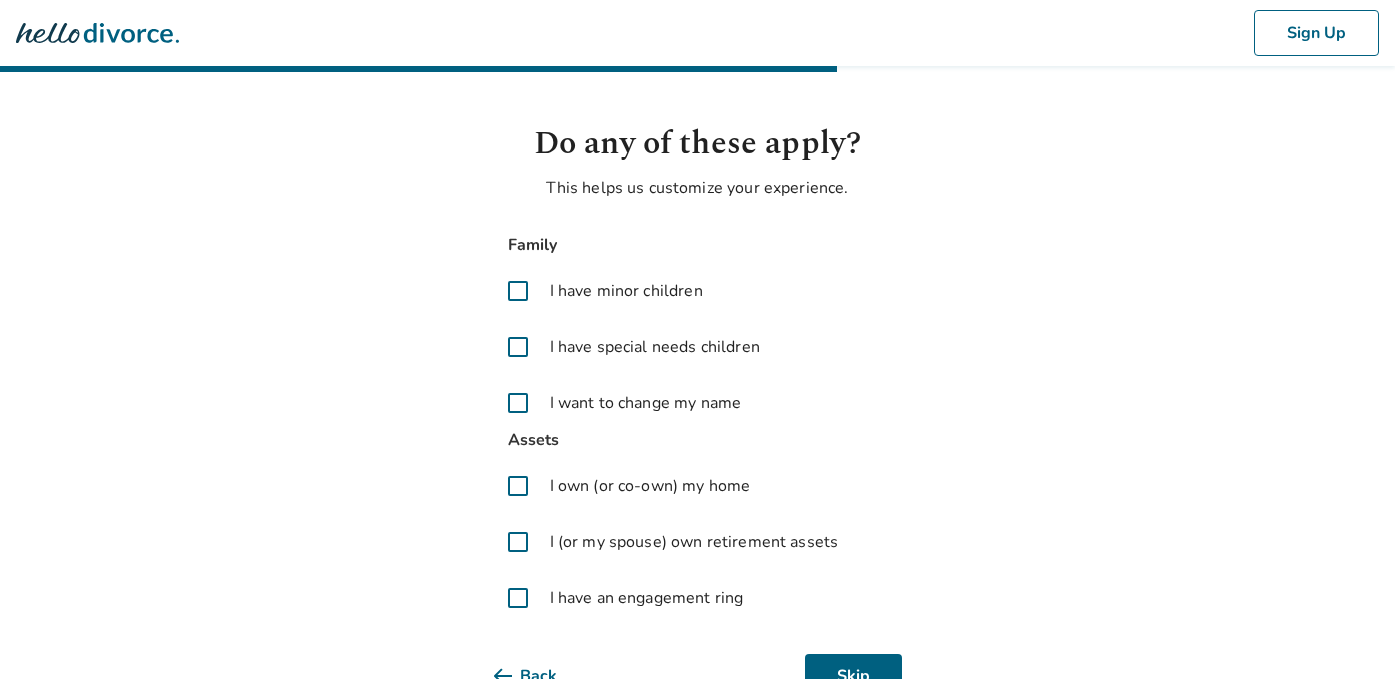 click at bounding box center (518, 291) 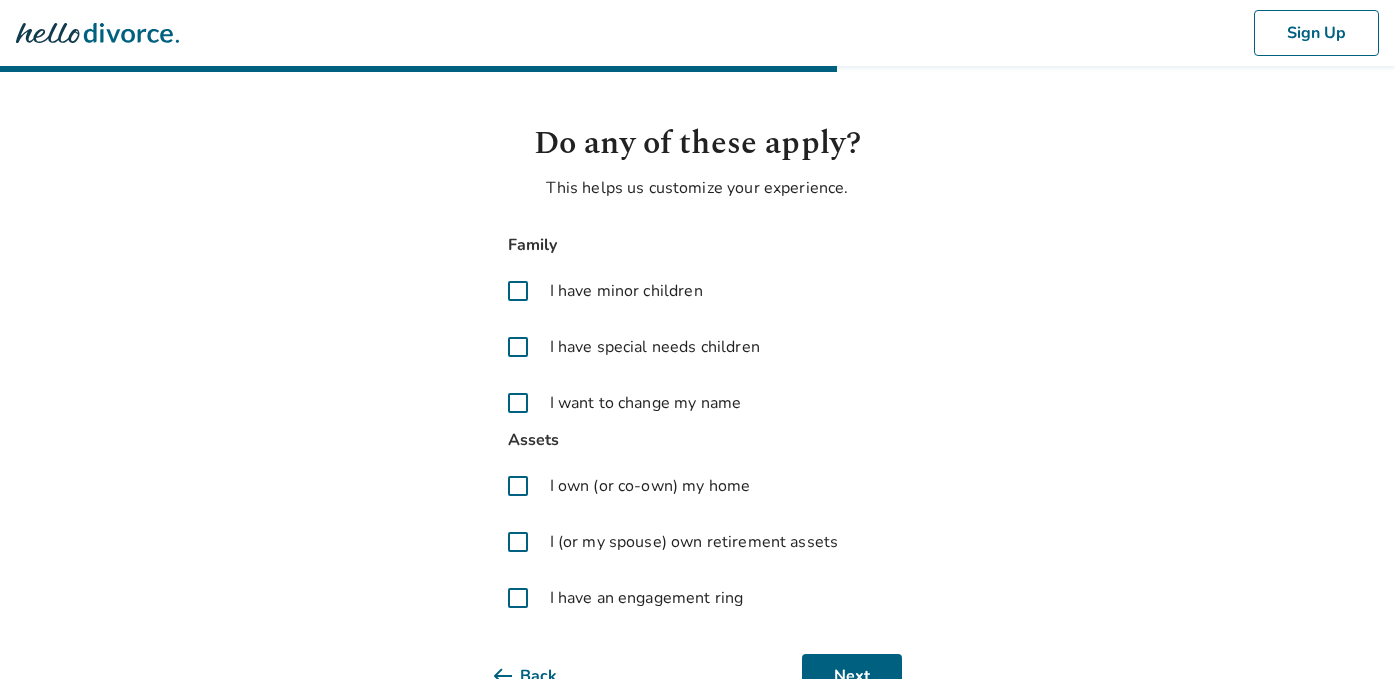 click at bounding box center (518, 486) 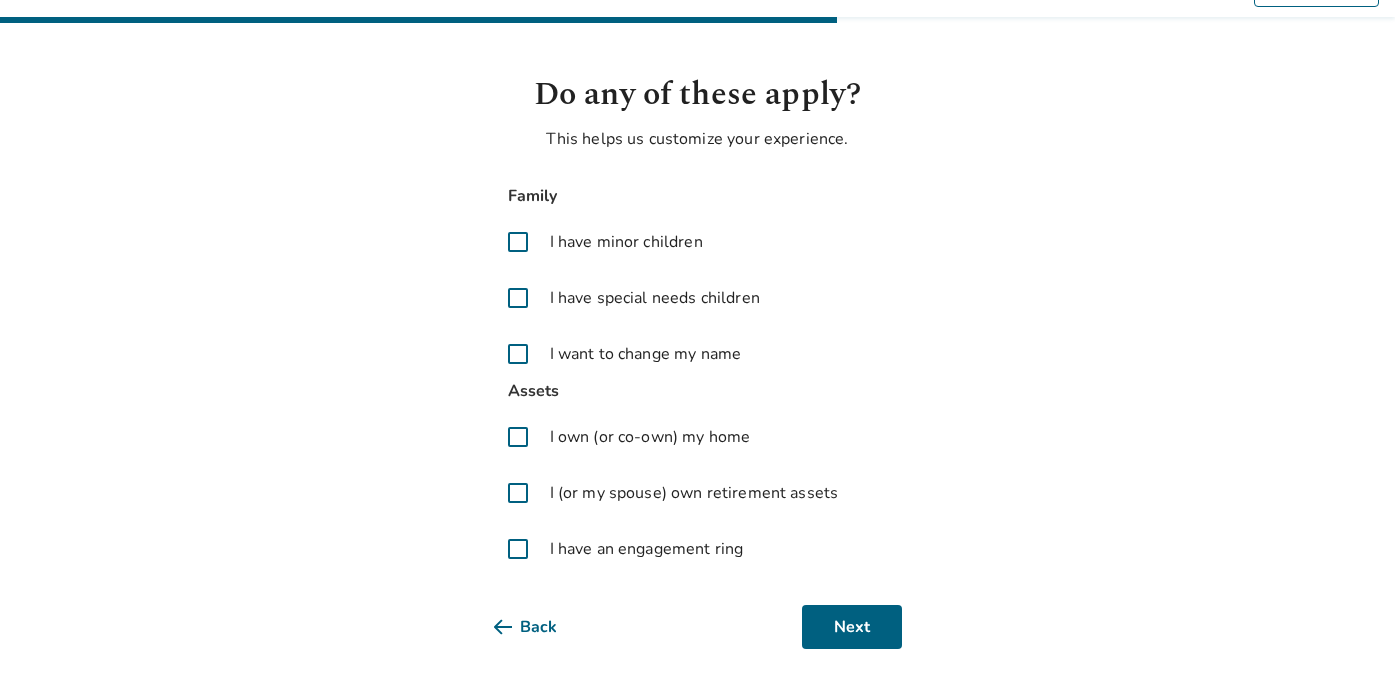 scroll, scrollTop: 67, scrollLeft: 0, axis: vertical 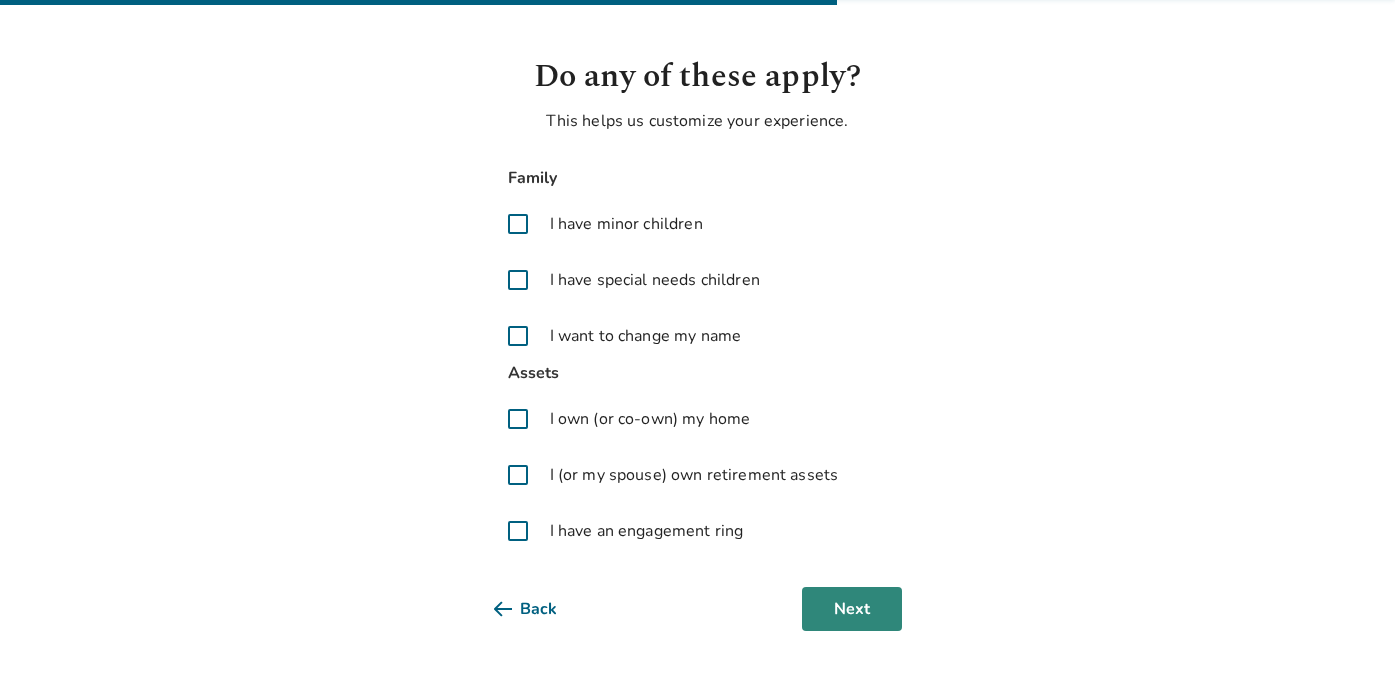 click on "Next" at bounding box center [852, 609] 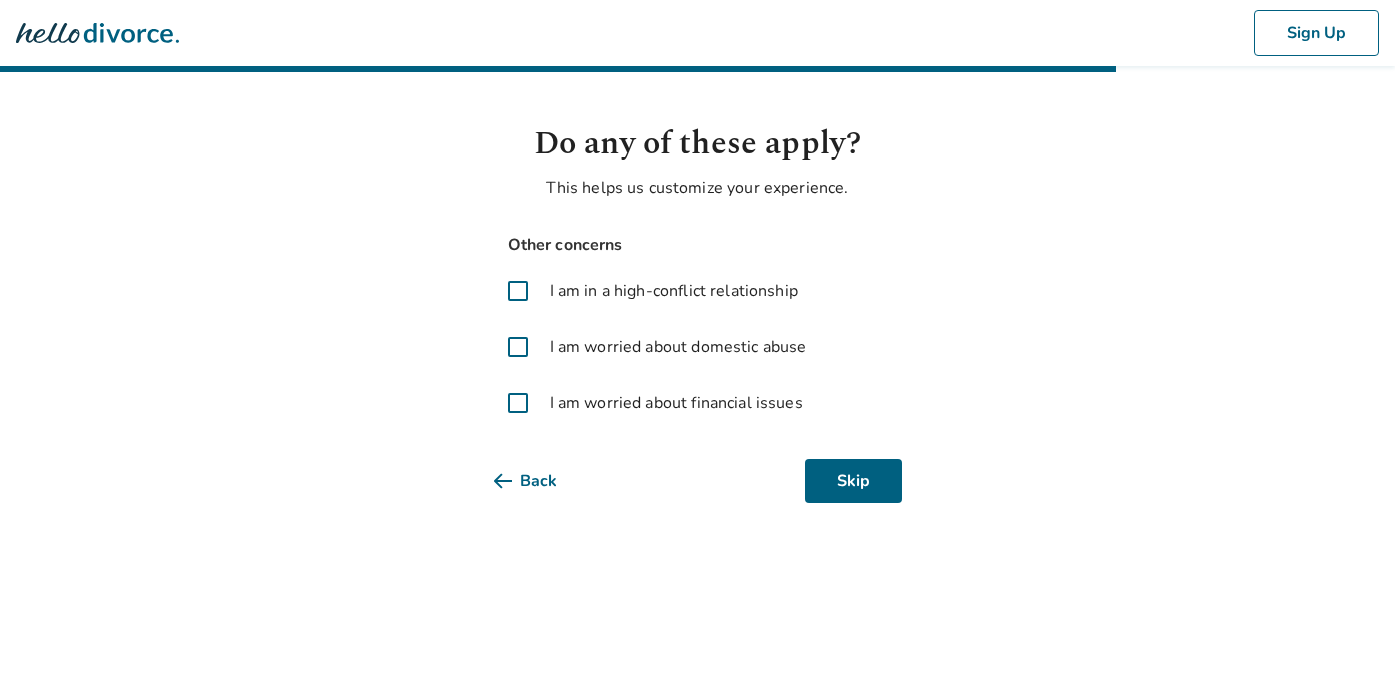 scroll, scrollTop: 0, scrollLeft: 0, axis: both 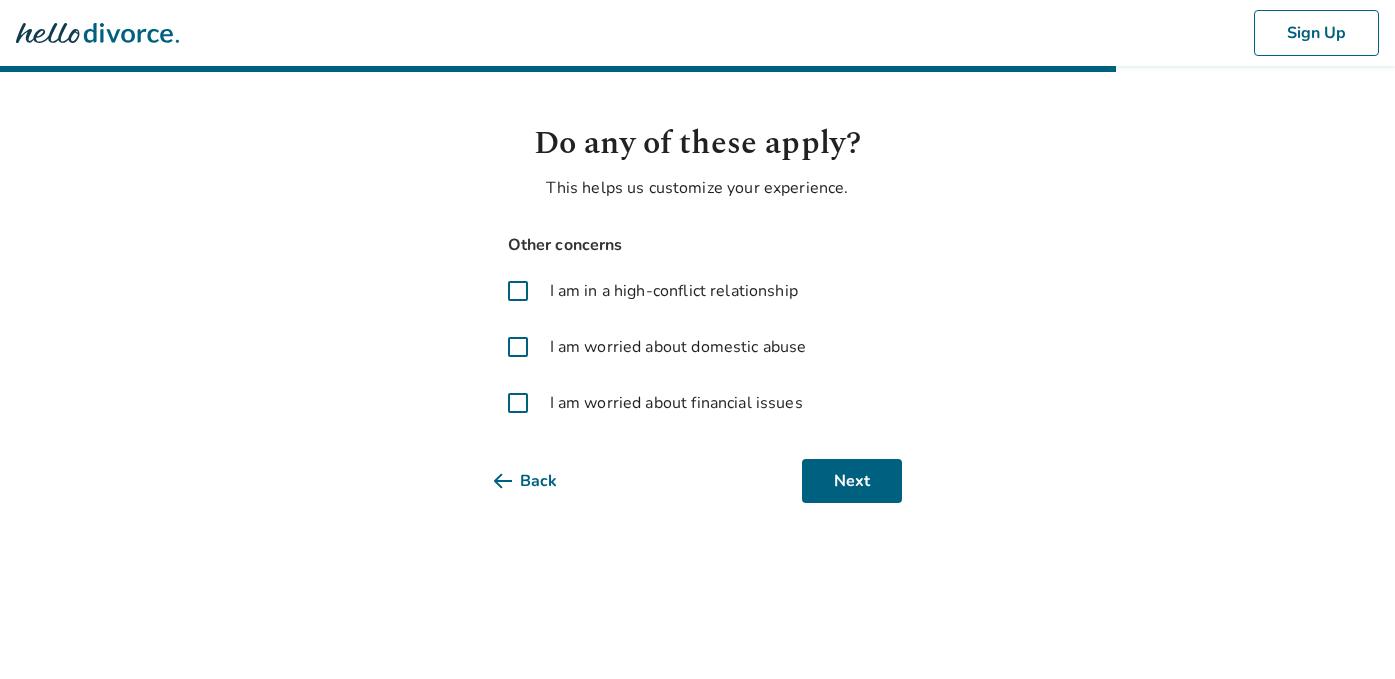 click at bounding box center [518, 403] 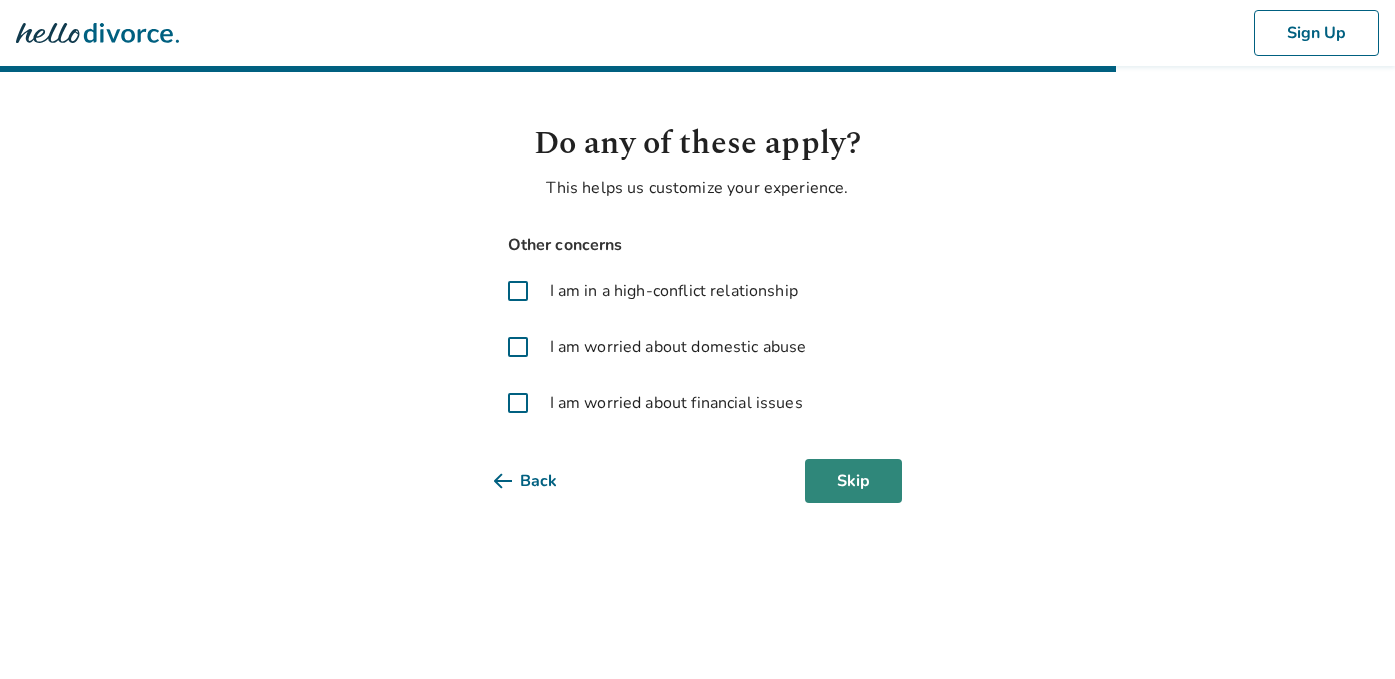 click on "Skip" at bounding box center [853, 481] 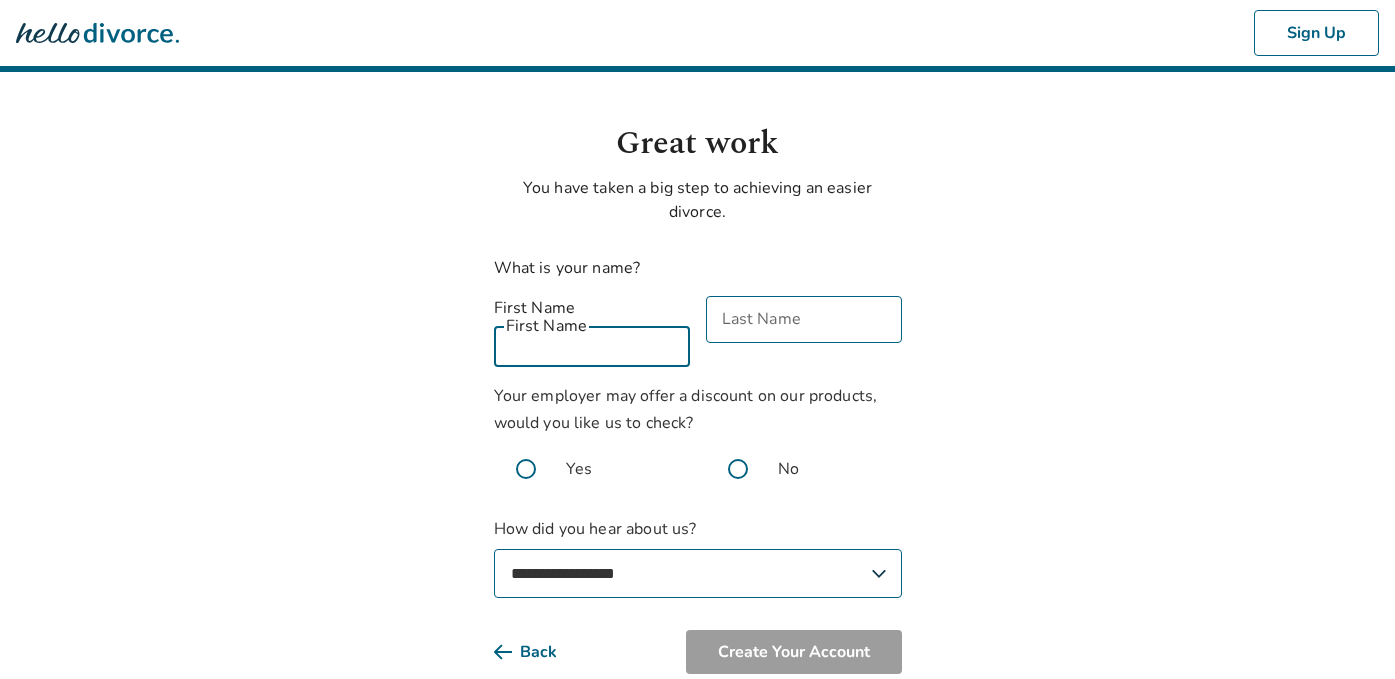 click on "First Name" at bounding box center [592, 343] 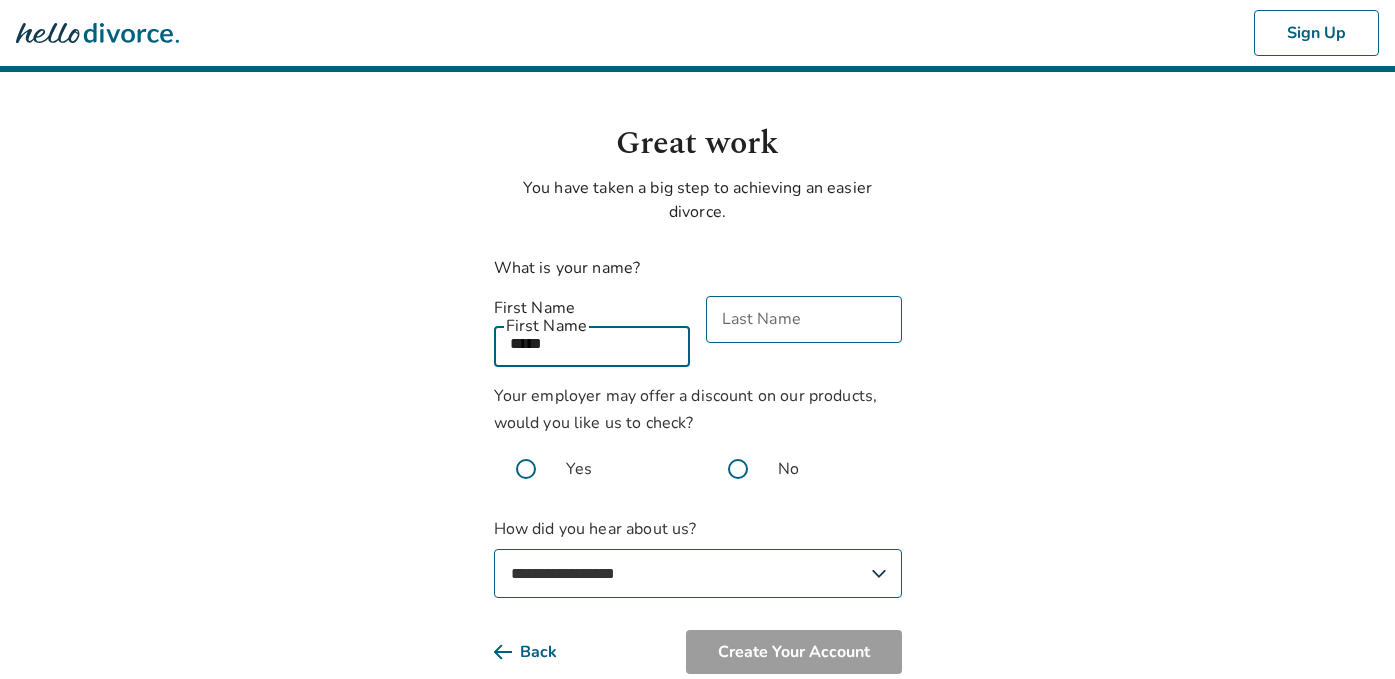type on "*****" 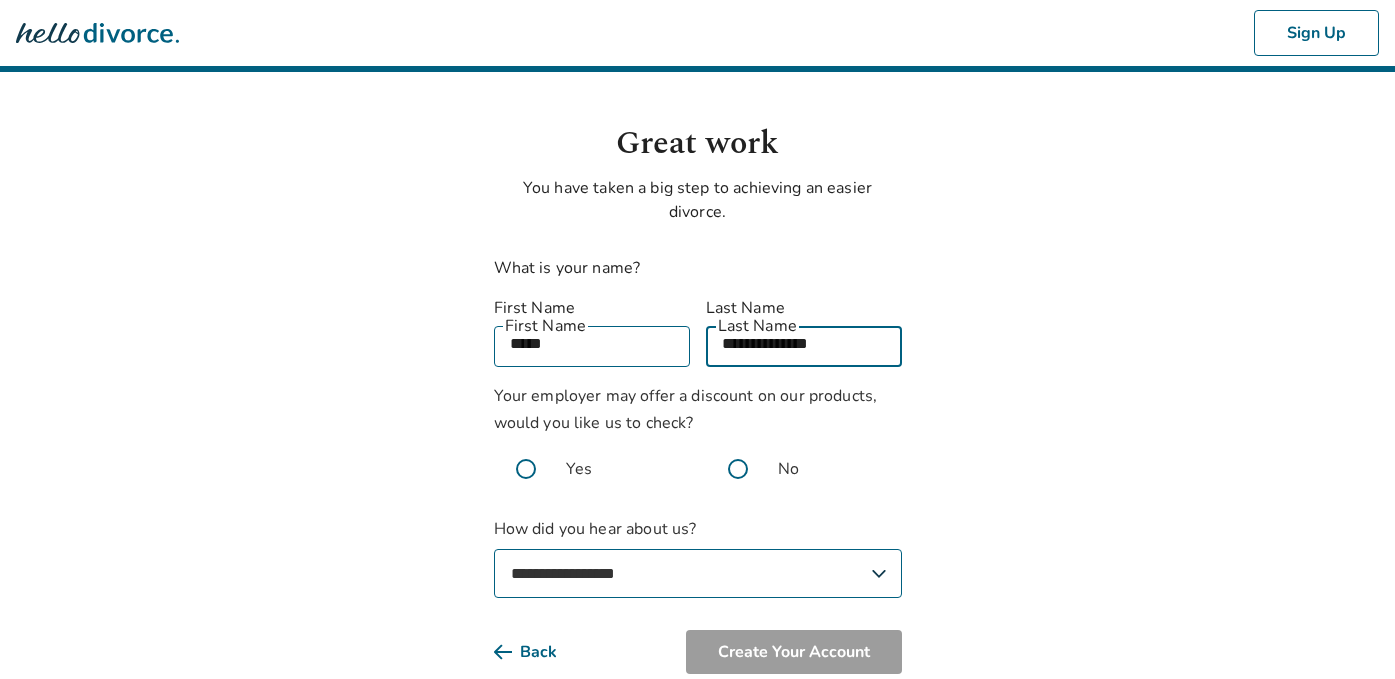 type on "**********" 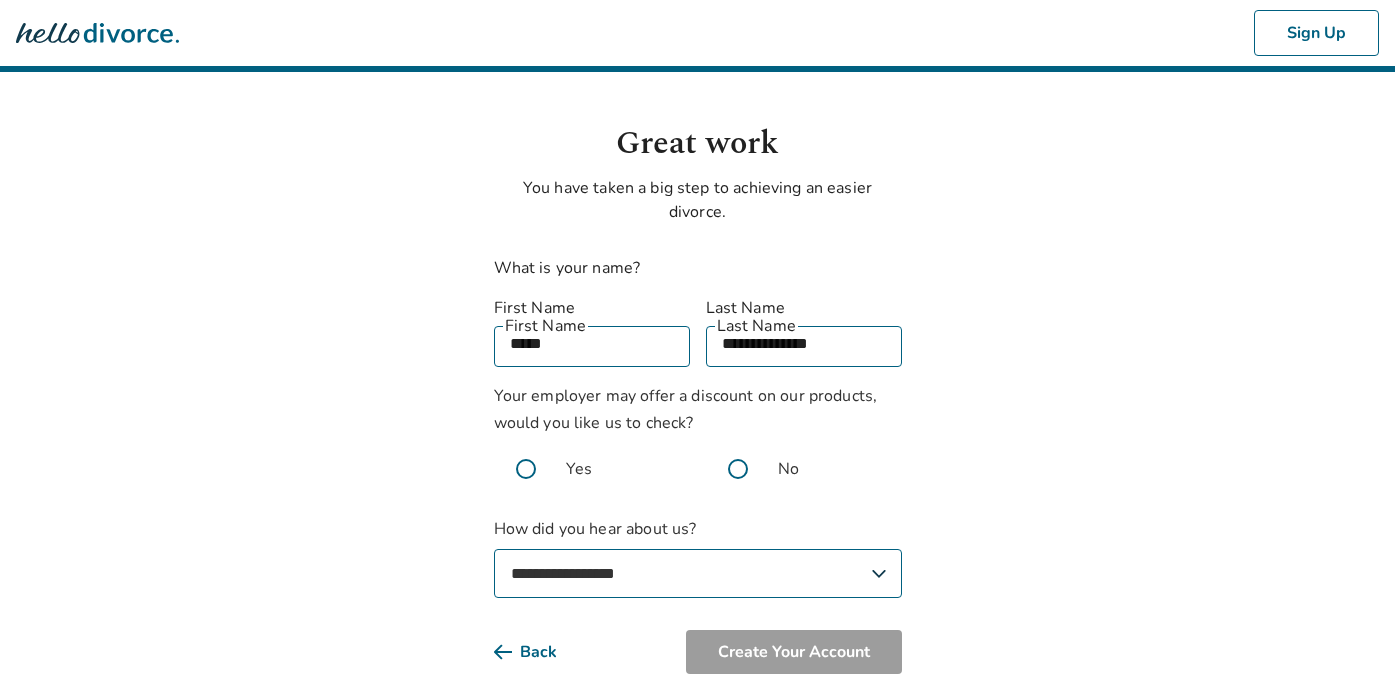 click at bounding box center [526, 469] 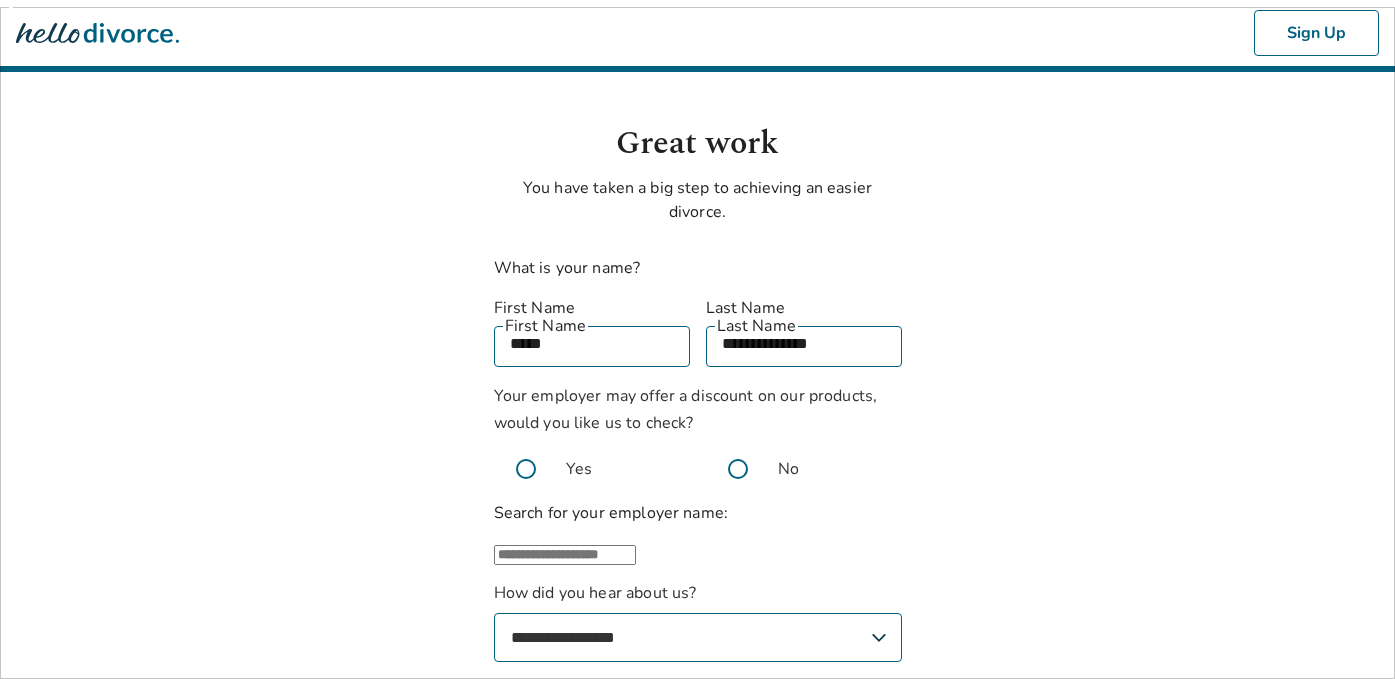 click at bounding box center (565, 555) 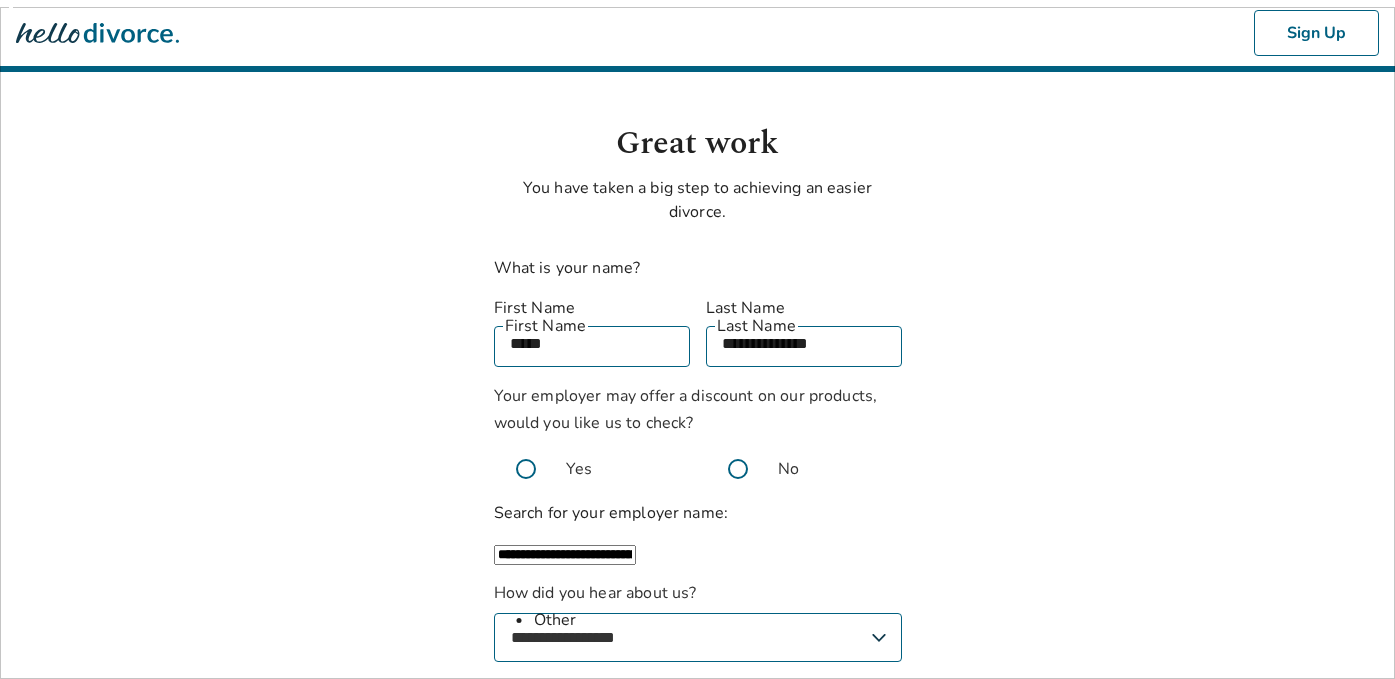 type on "**********" 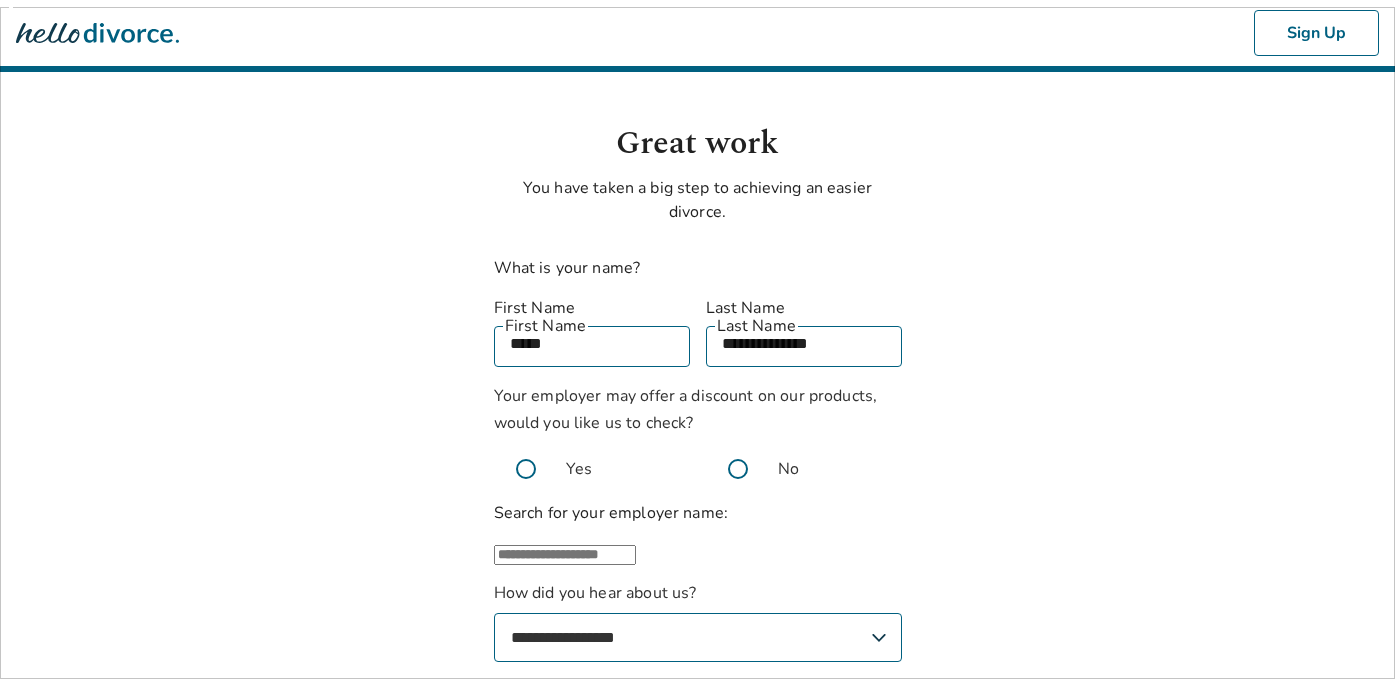 click on "**********" at bounding box center [697, 409] 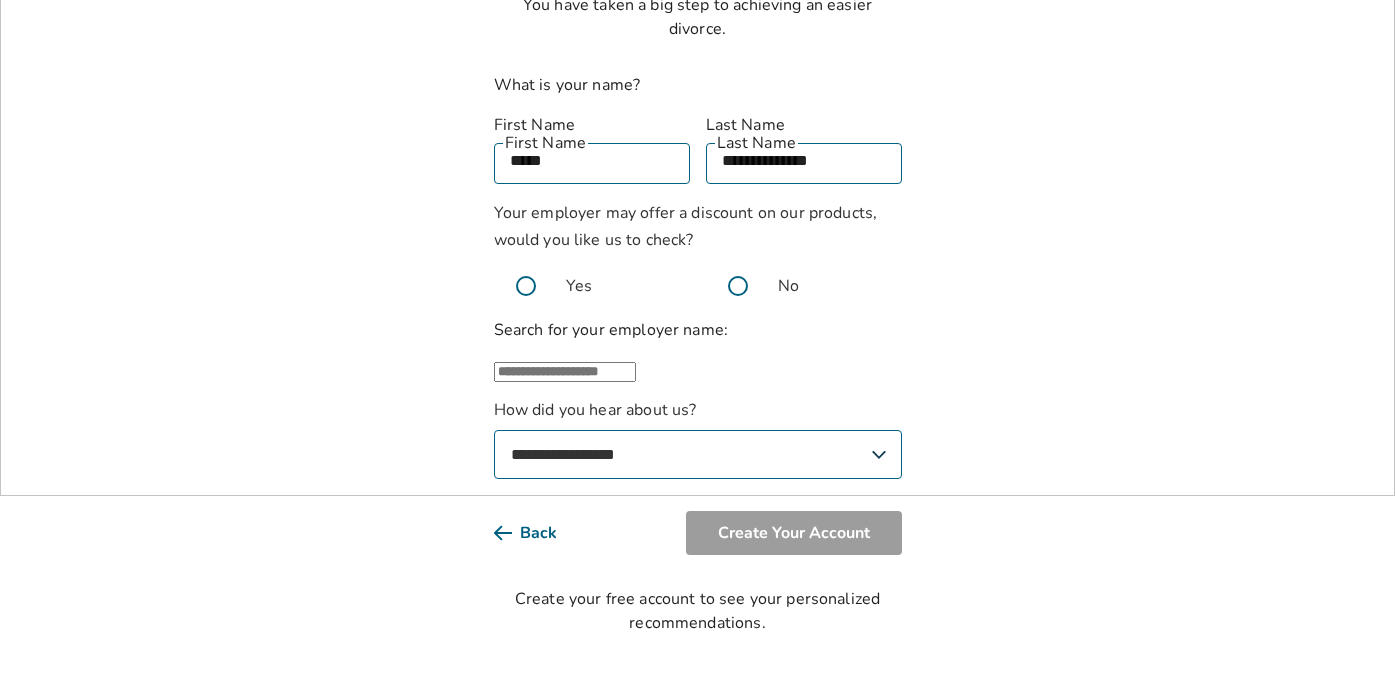 scroll, scrollTop: 202, scrollLeft: 0, axis: vertical 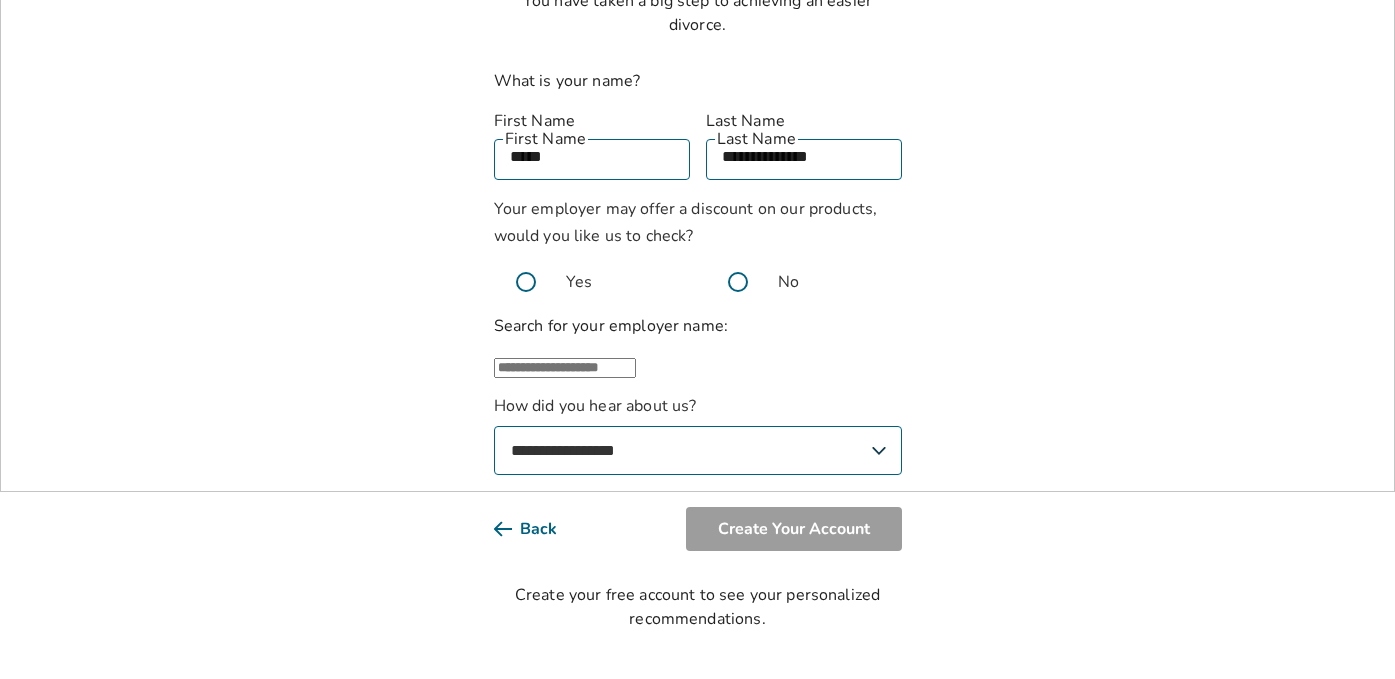 click on "**********" at bounding box center (698, 450) 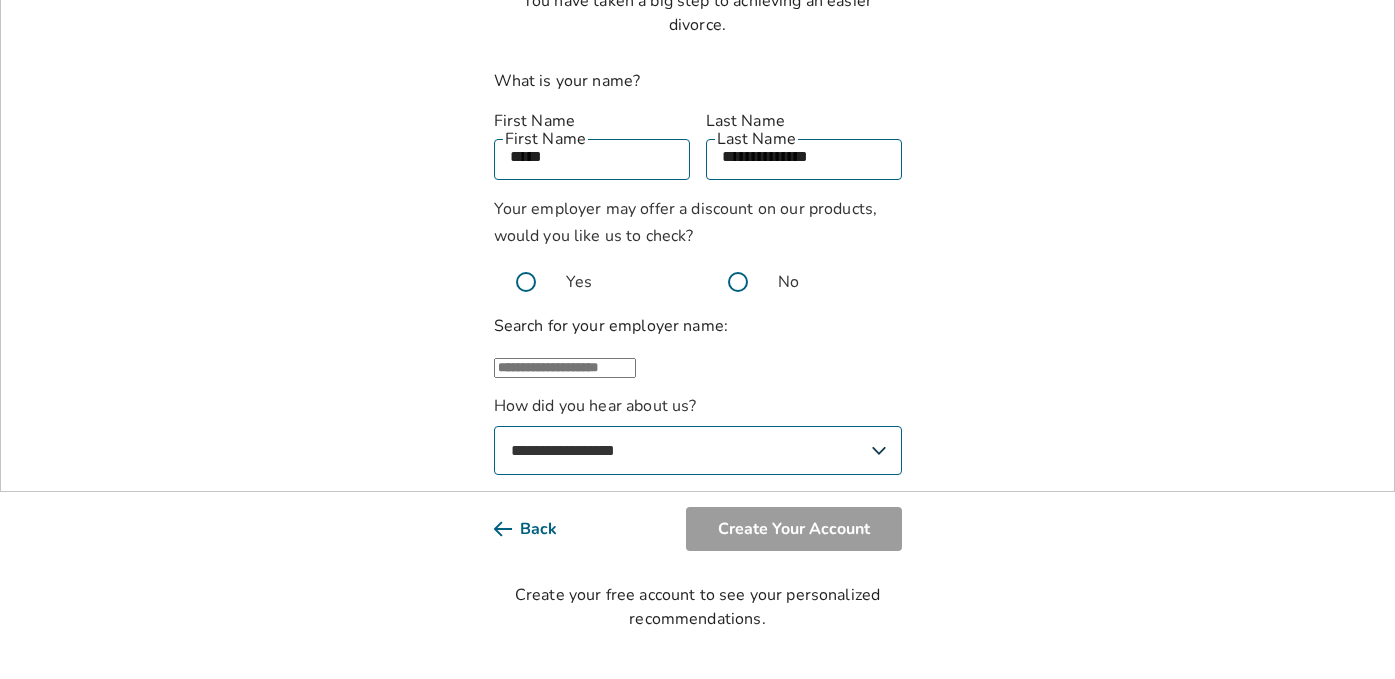 select on "**********" 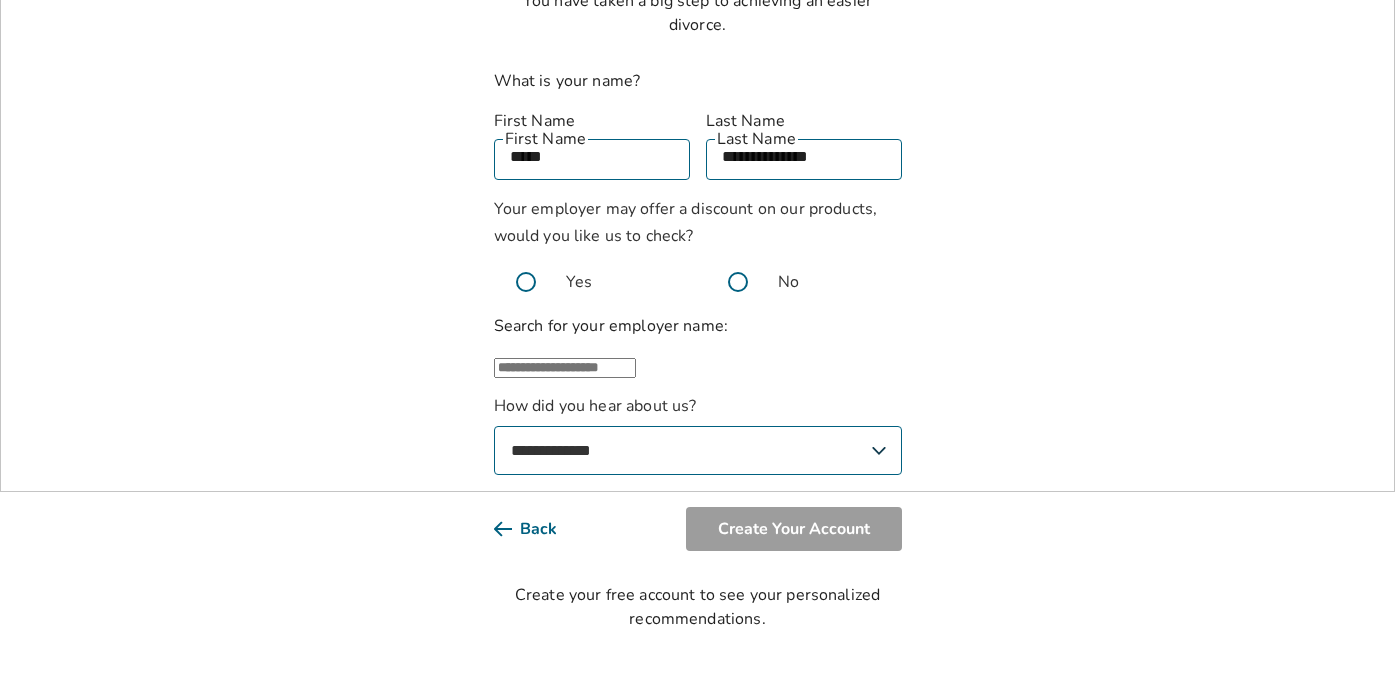 click at bounding box center [565, 368] 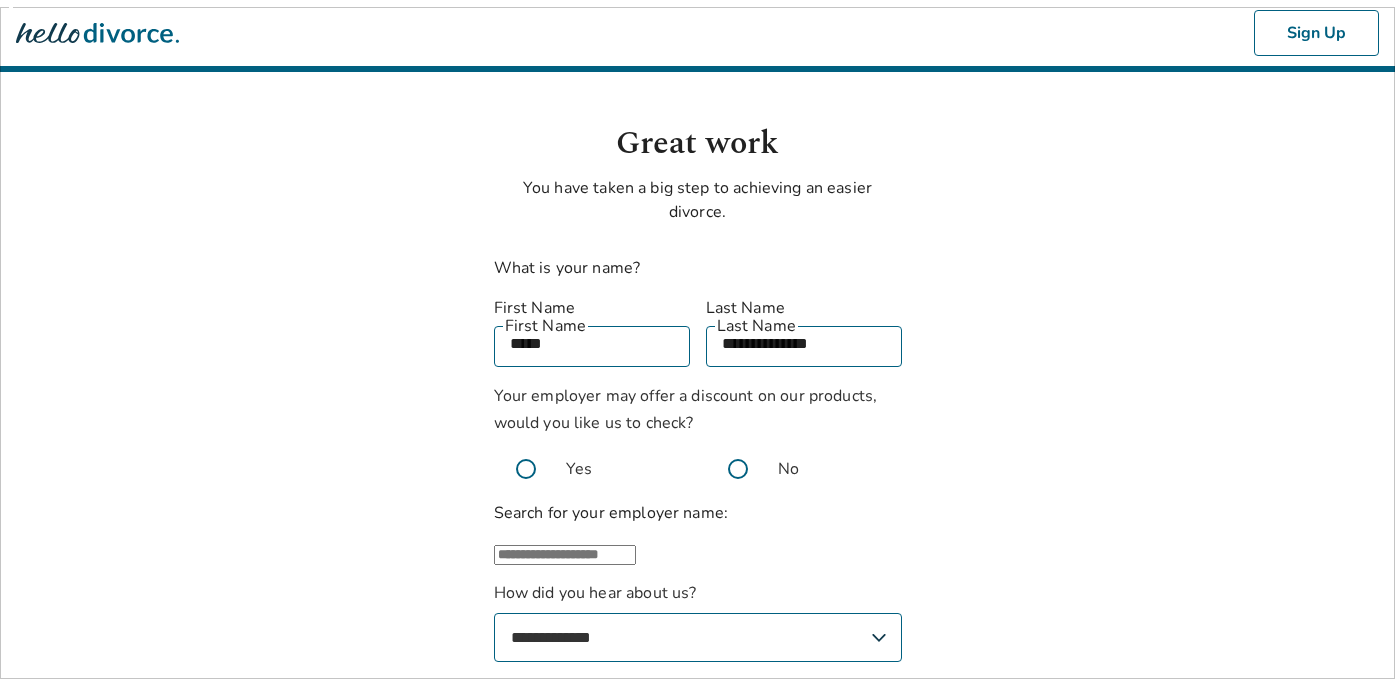 scroll, scrollTop: 202, scrollLeft: 0, axis: vertical 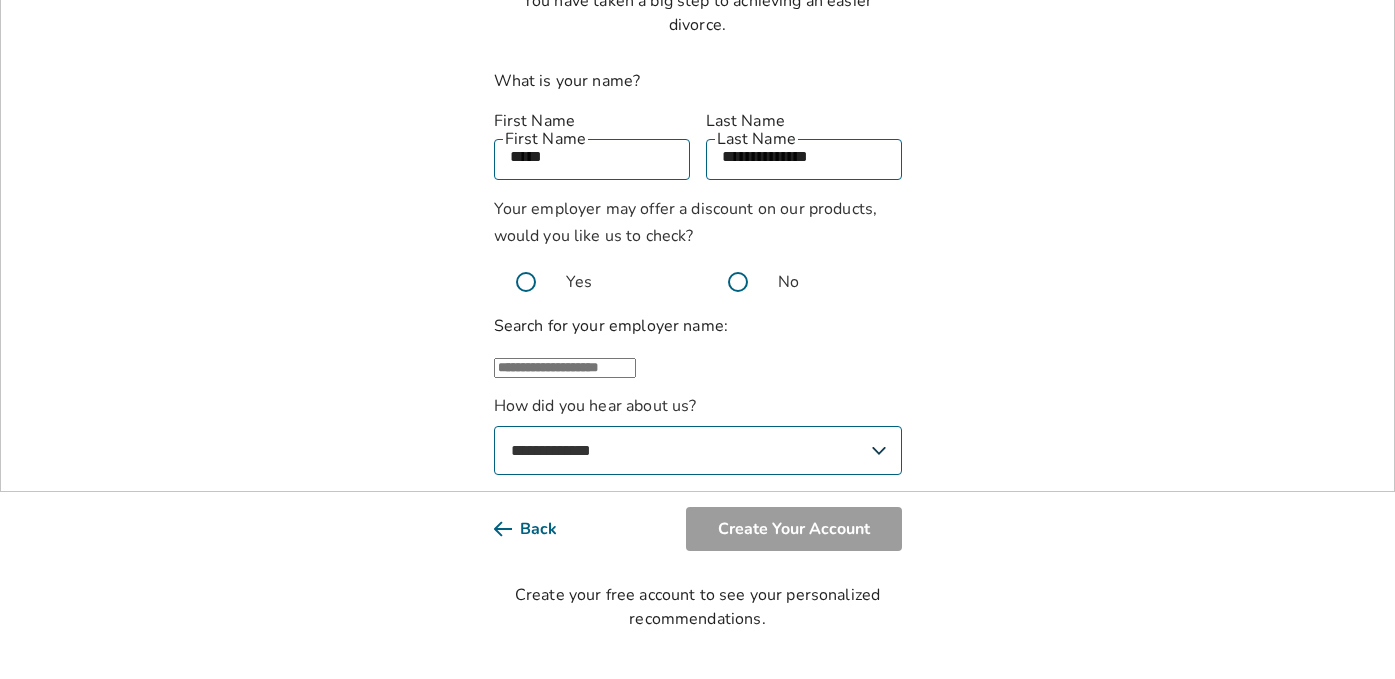 click on "**********" at bounding box center [698, 450] 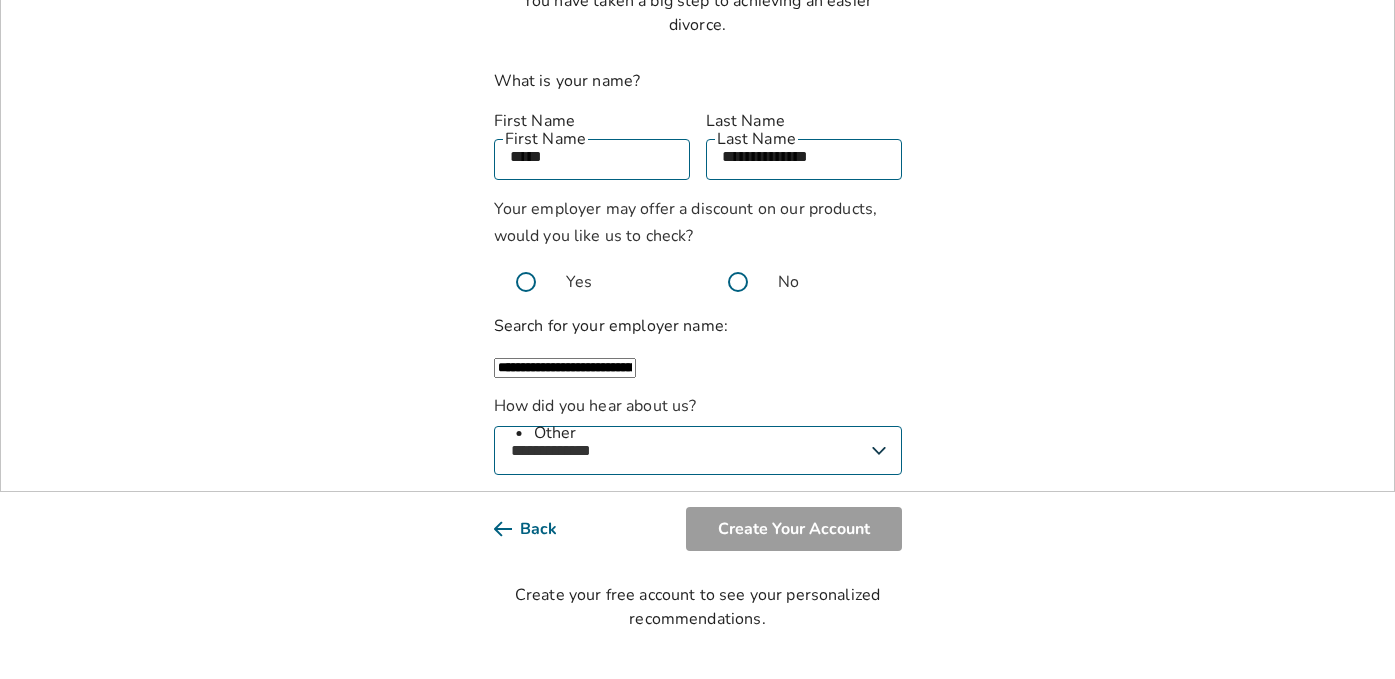 type on "**********" 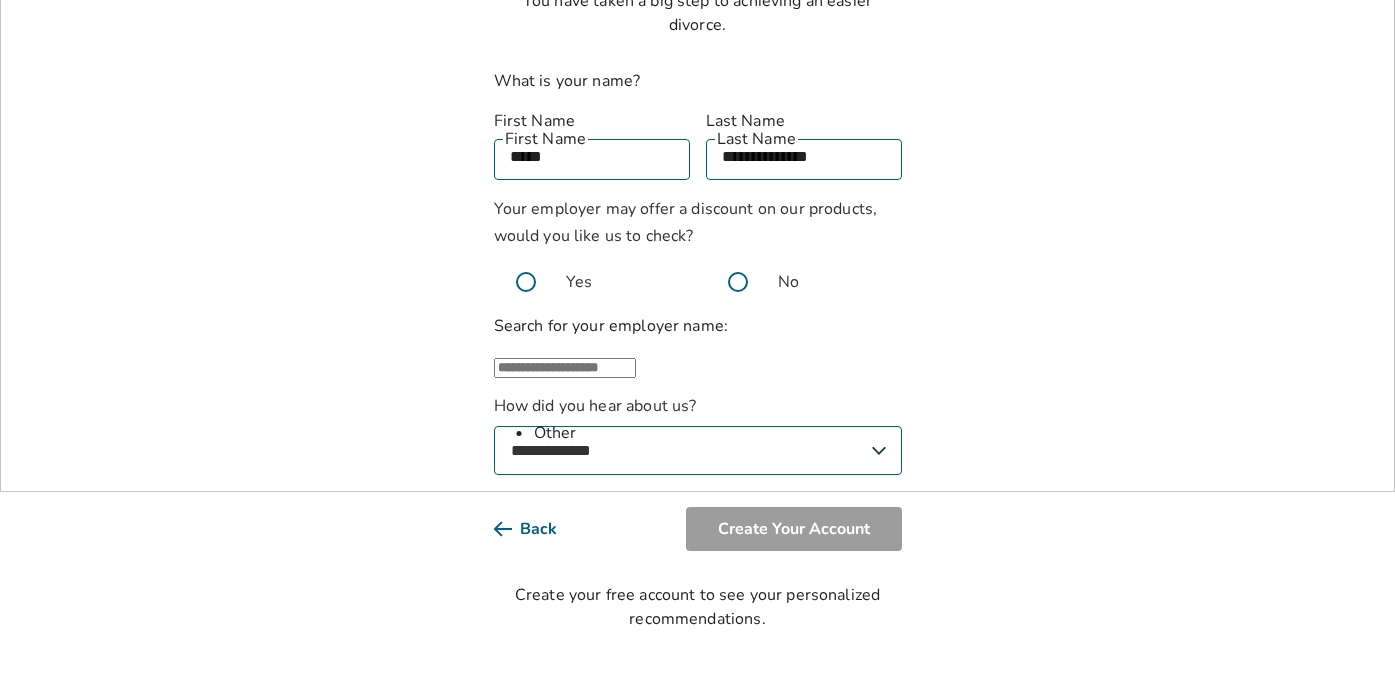 click on "**********" at bounding box center (697, 222) 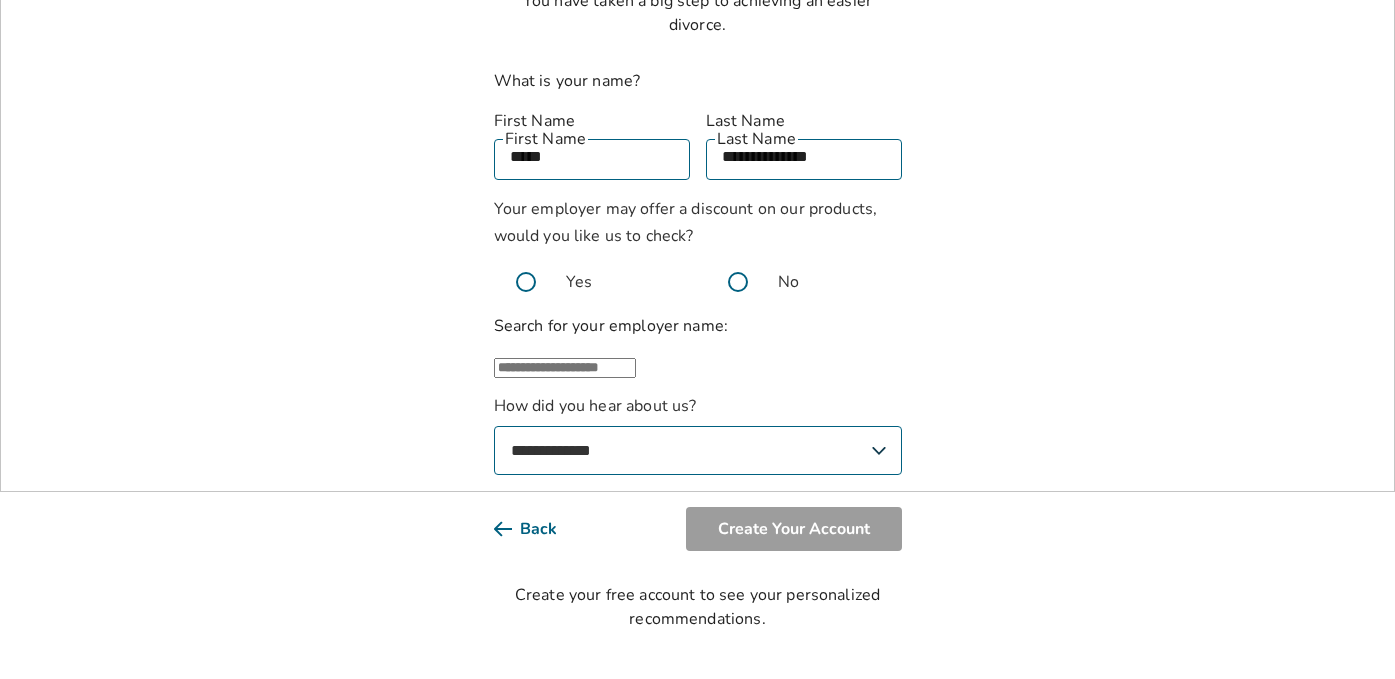 scroll, scrollTop: 0, scrollLeft: 0, axis: both 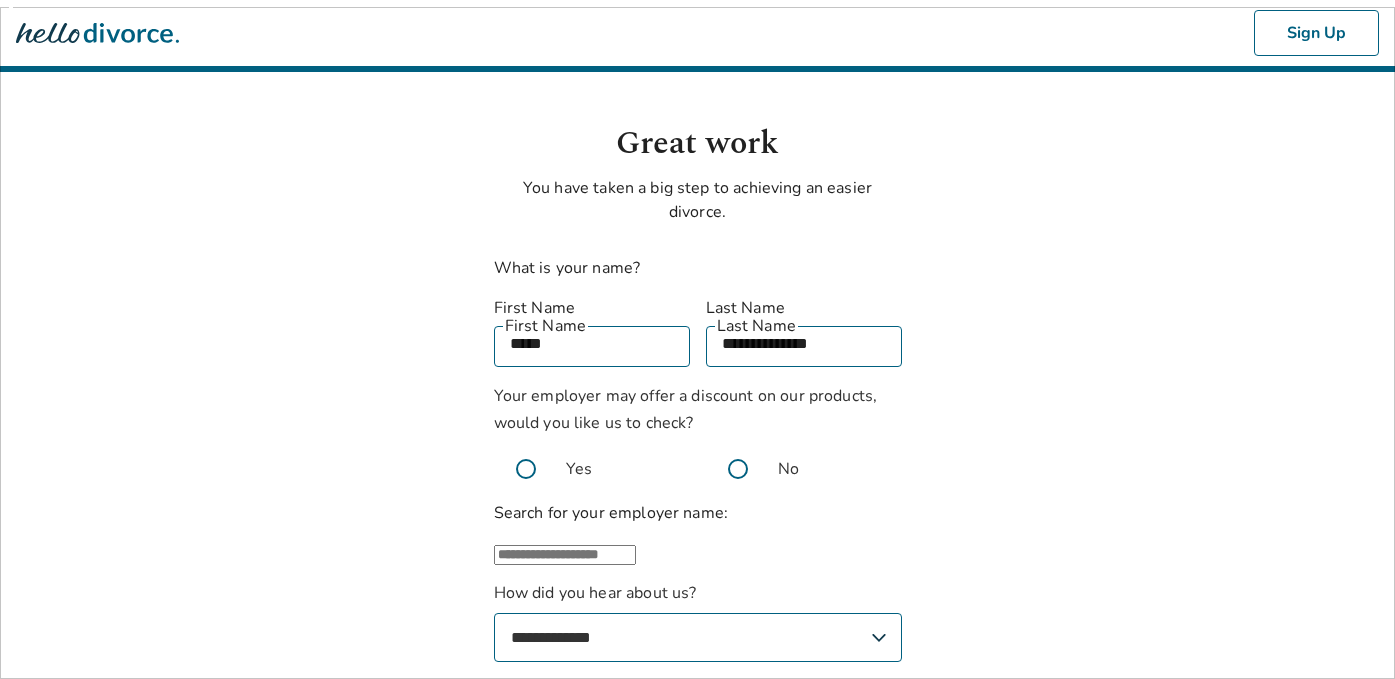 click 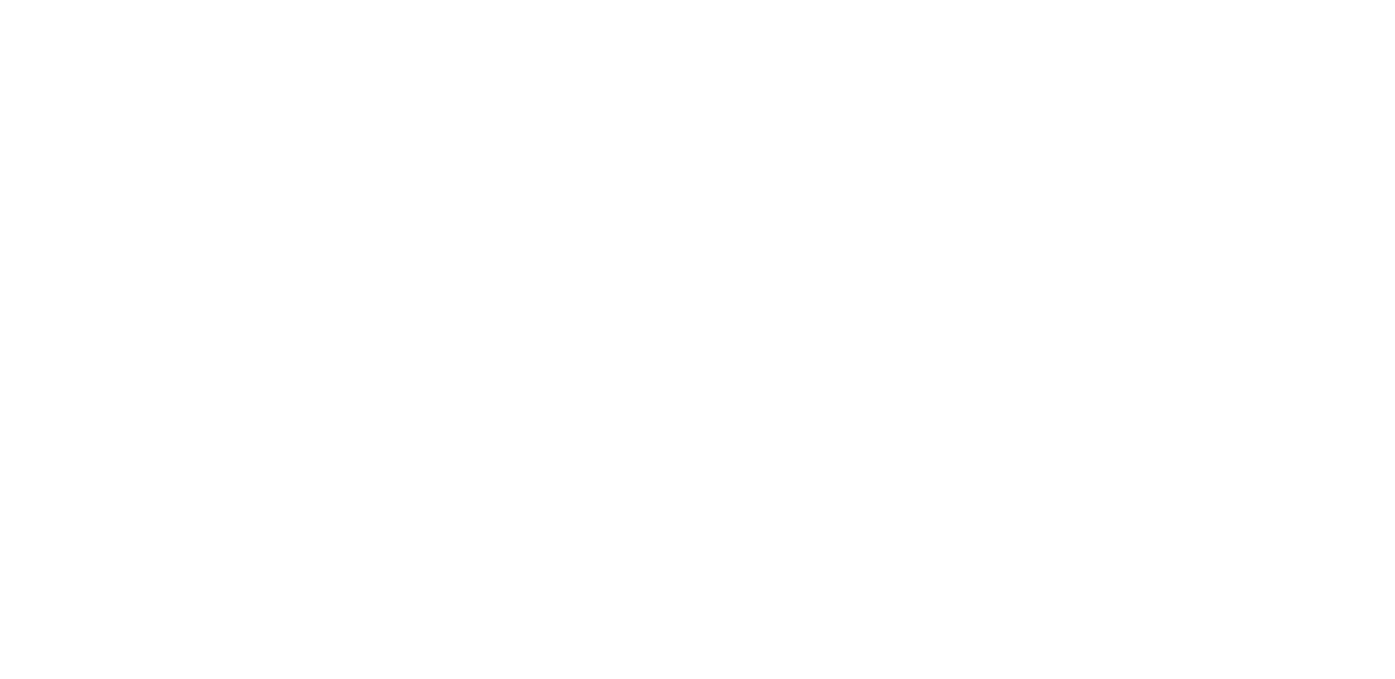 scroll, scrollTop: 0, scrollLeft: 0, axis: both 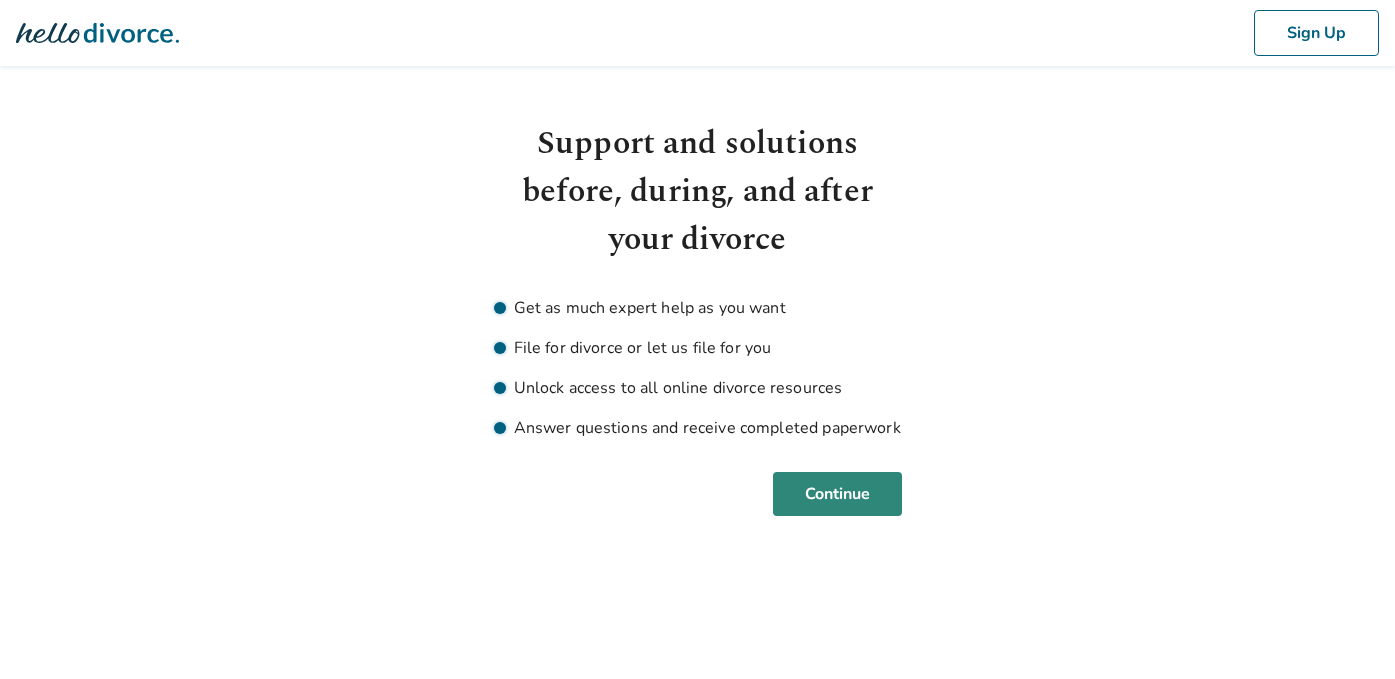 click on "Continue" at bounding box center (837, 494) 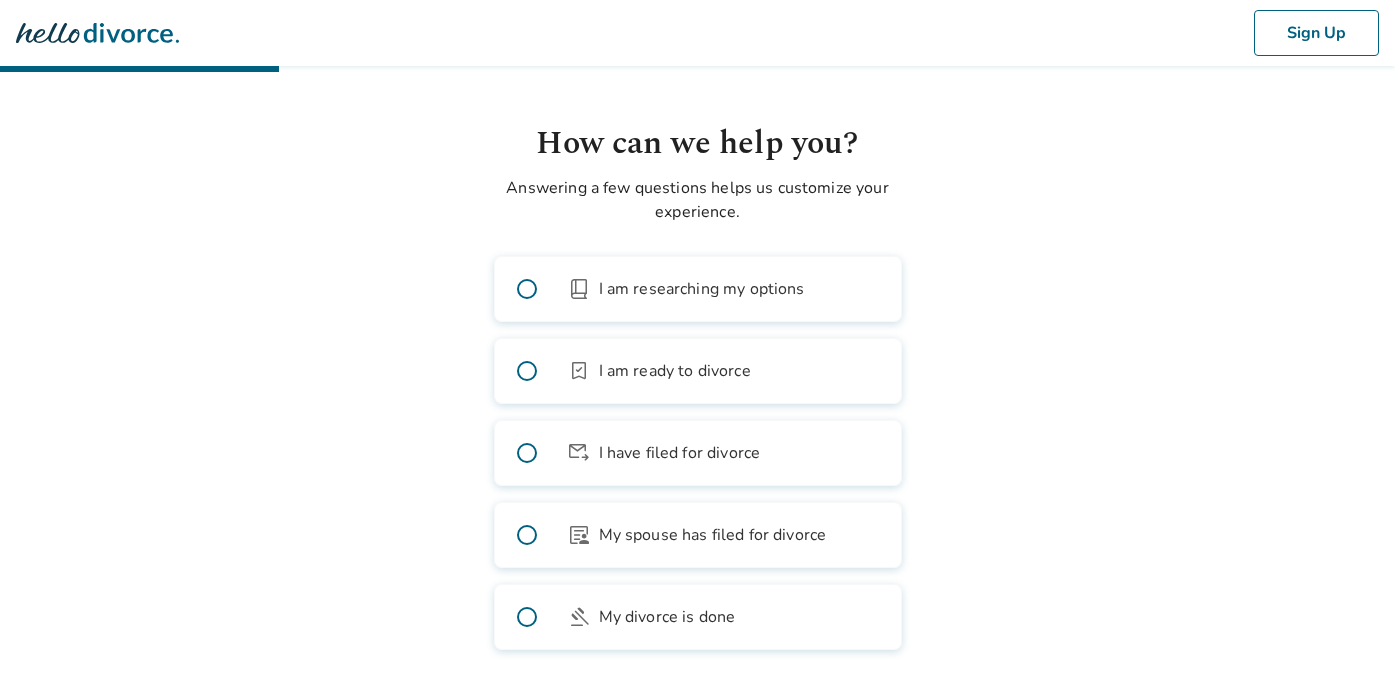 scroll, scrollTop: 95, scrollLeft: 0, axis: vertical 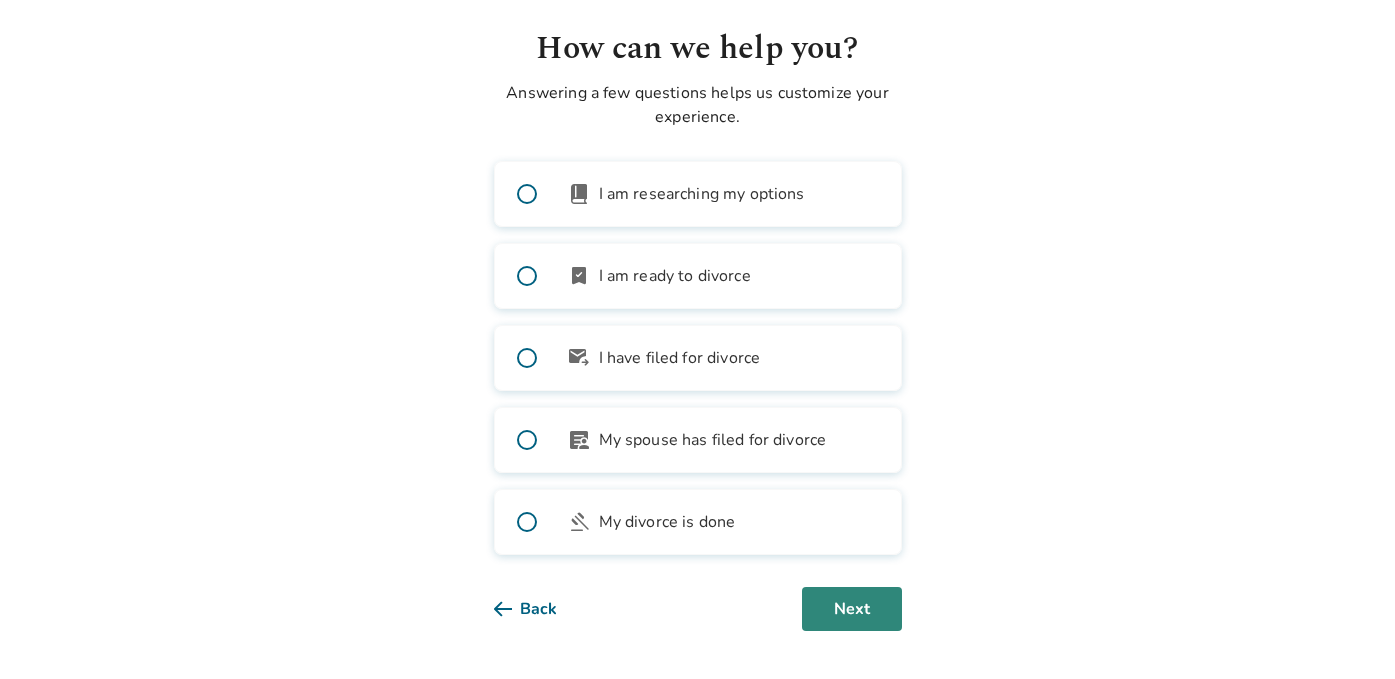 click on "Next" at bounding box center (852, 609) 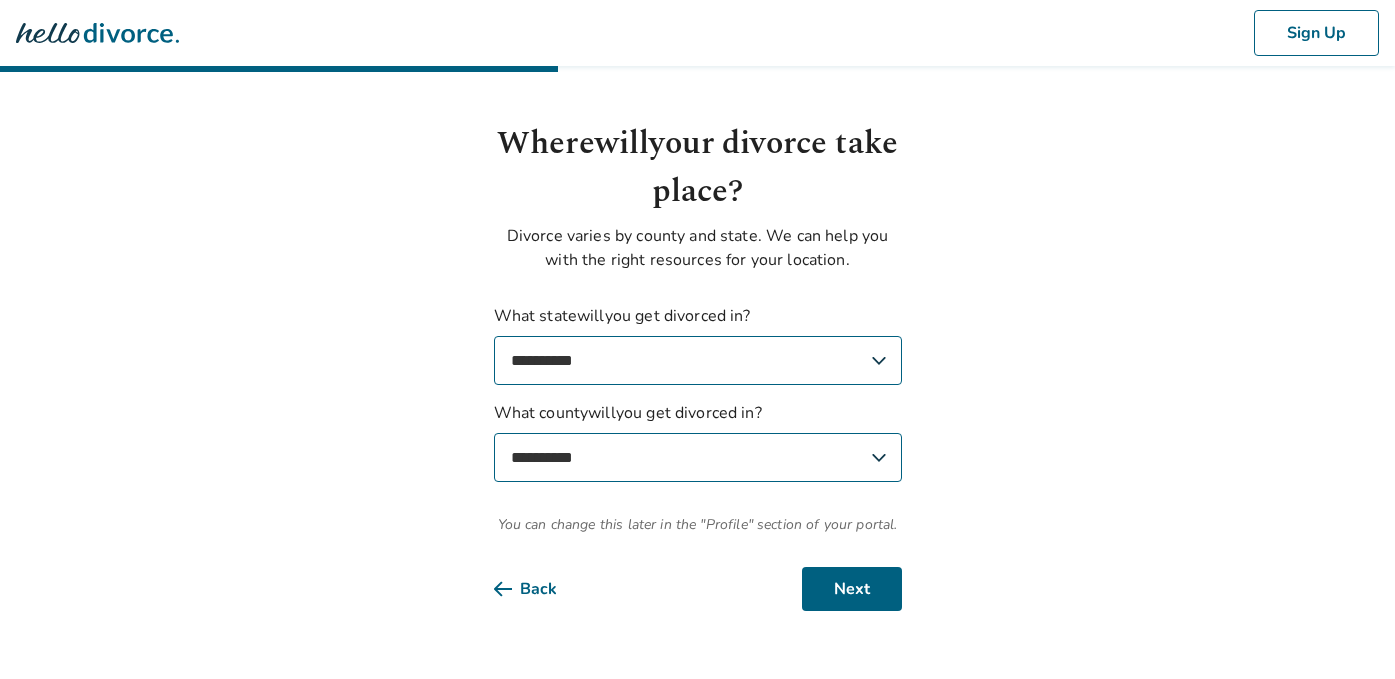 scroll, scrollTop: 0, scrollLeft: 0, axis: both 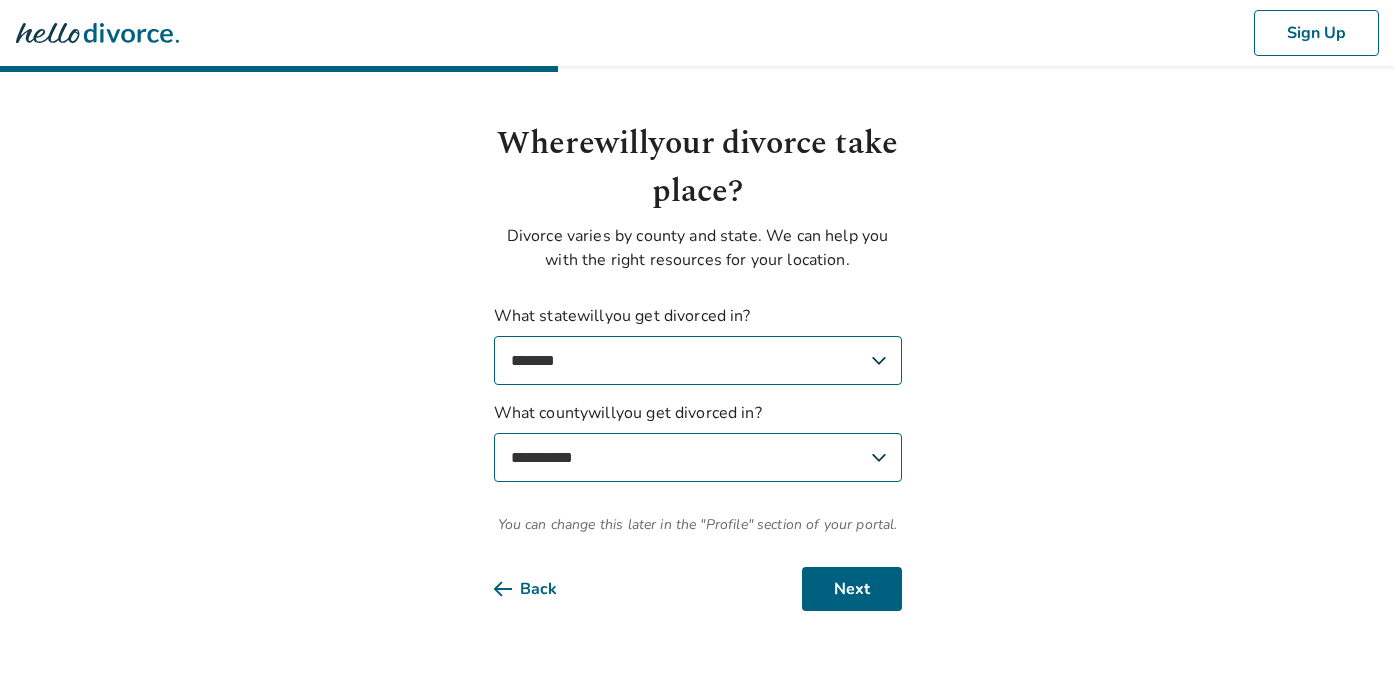 select on "**********" 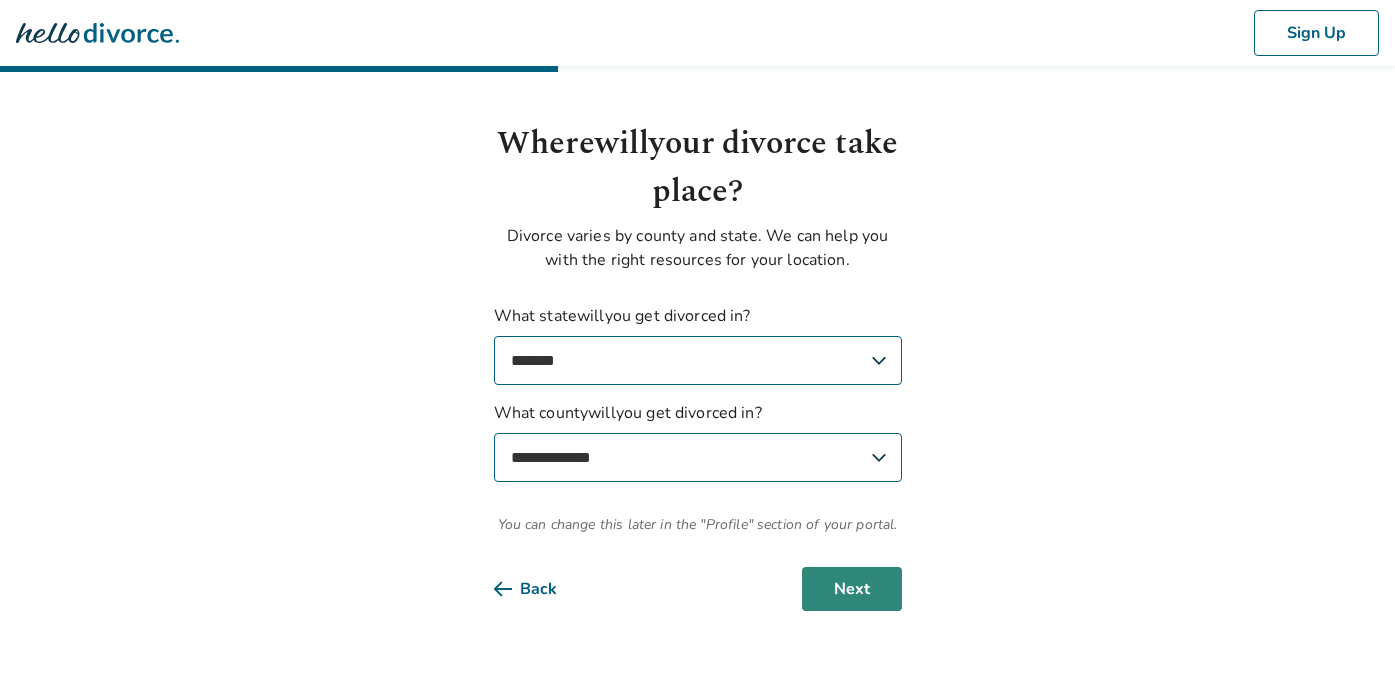 click on "Next" at bounding box center [852, 589] 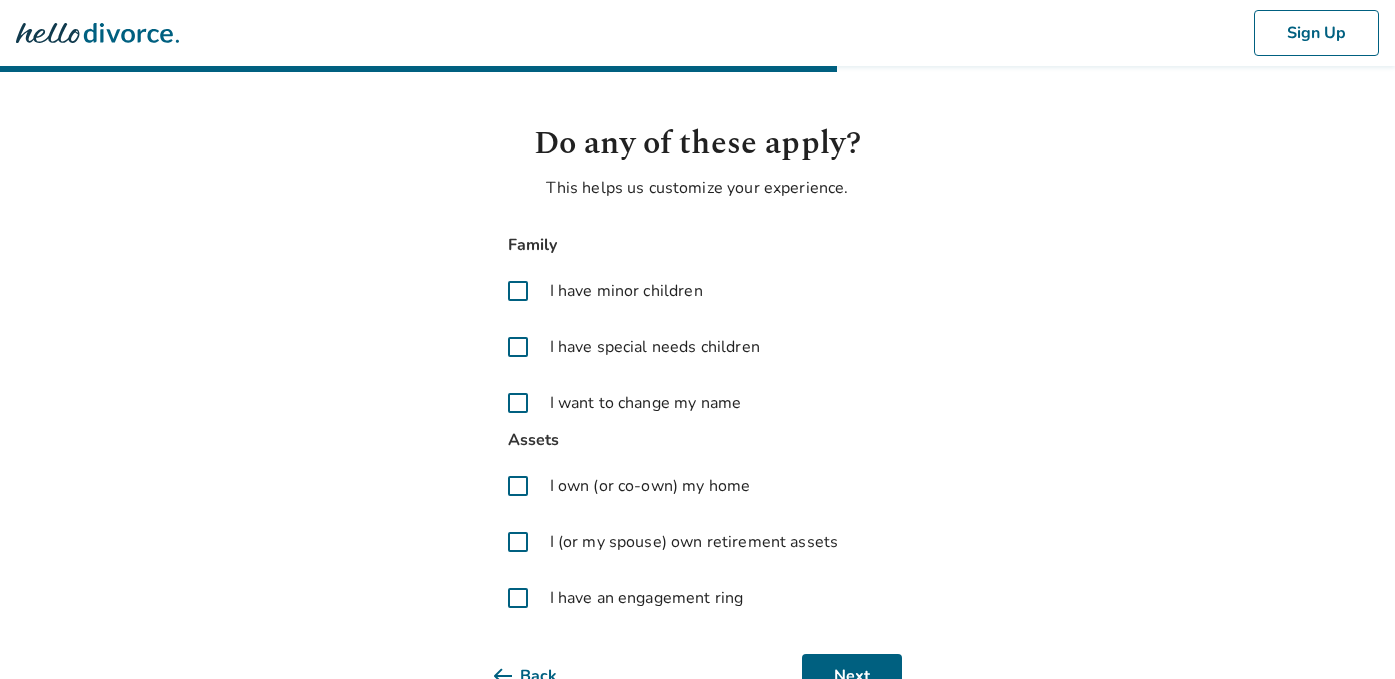 scroll, scrollTop: 67, scrollLeft: 0, axis: vertical 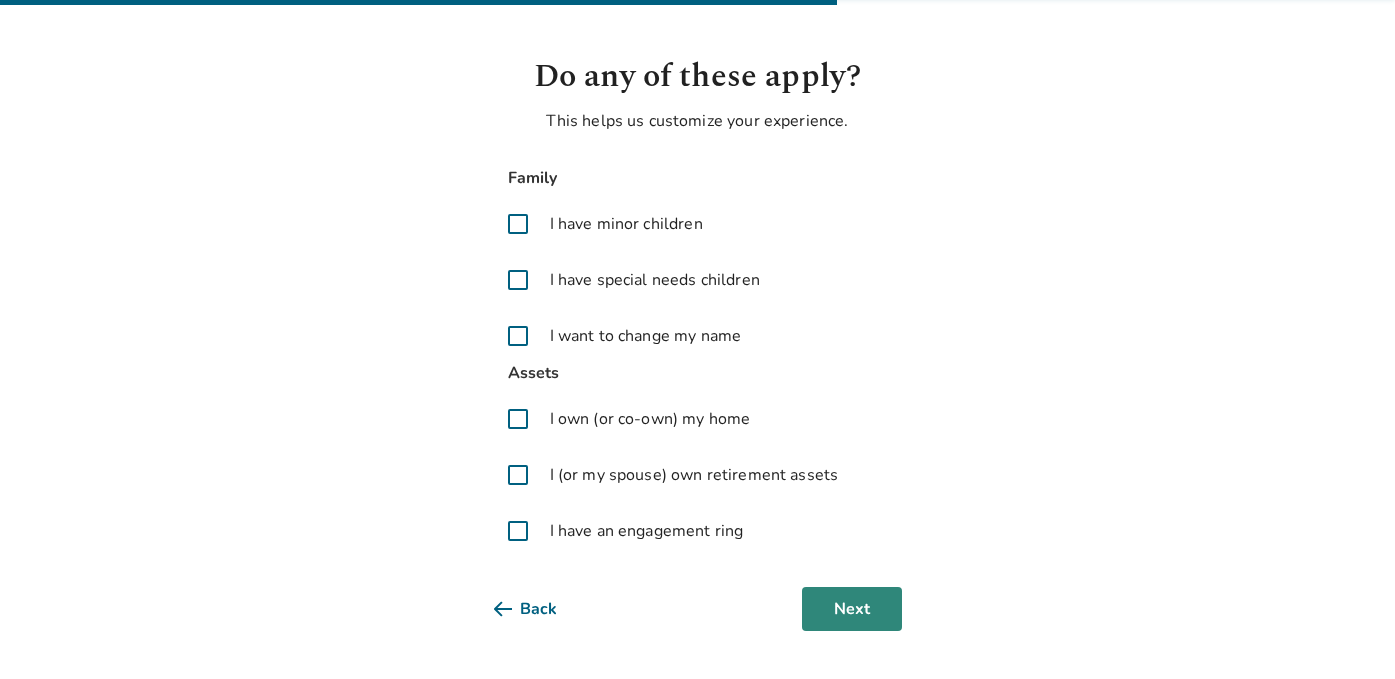 click on "Next" at bounding box center [852, 609] 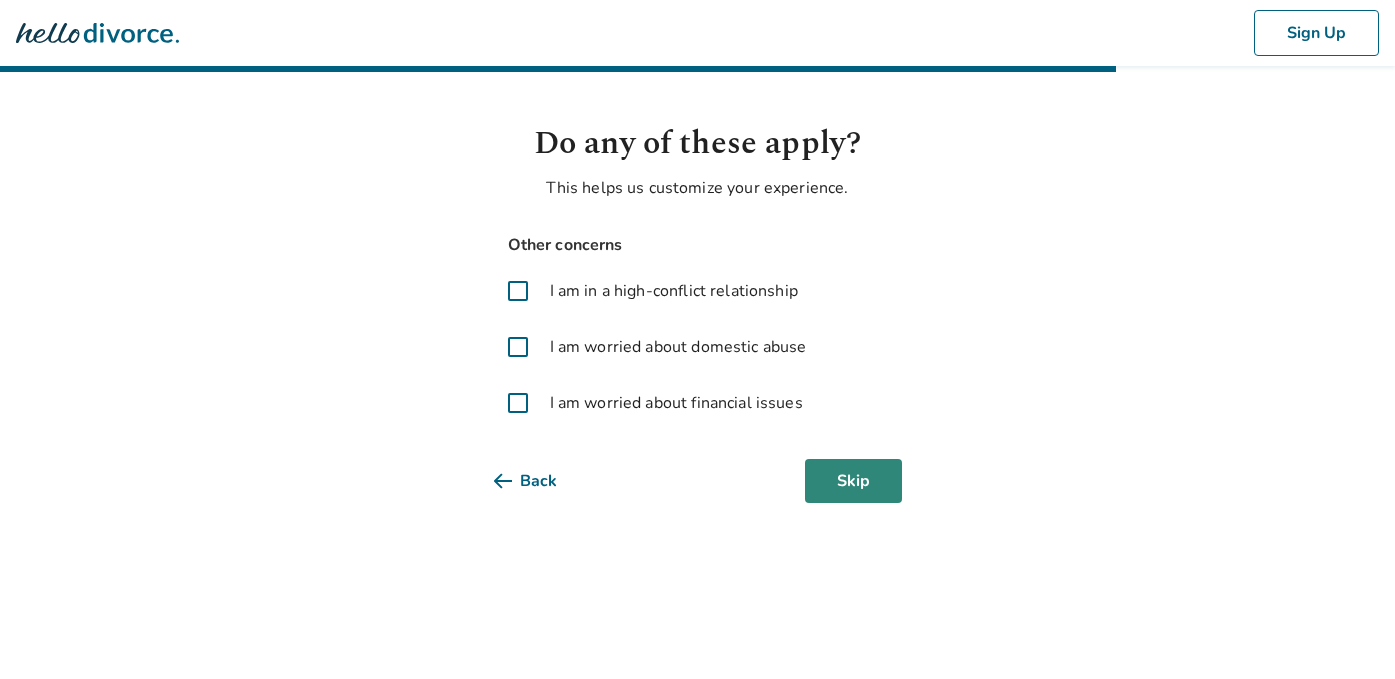 click on "Skip" at bounding box center (853, 481) 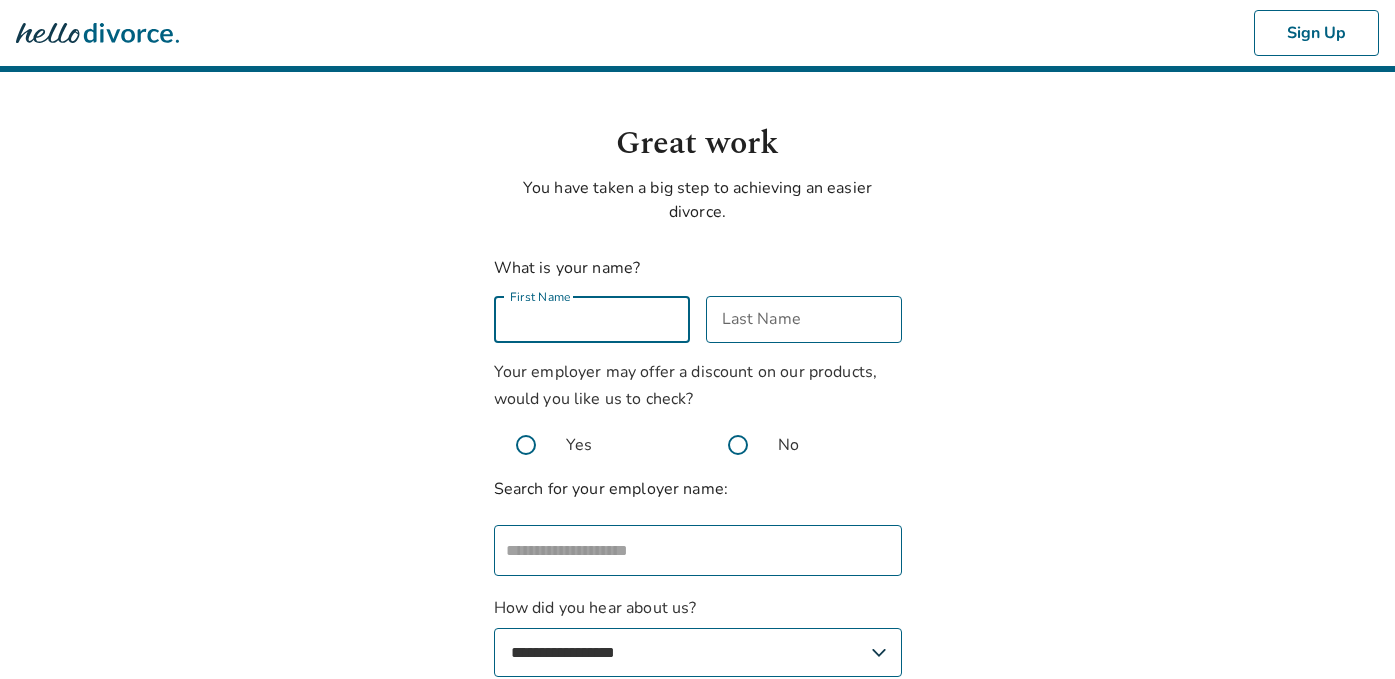 click on "First Name" at bounding box center (592, 319) 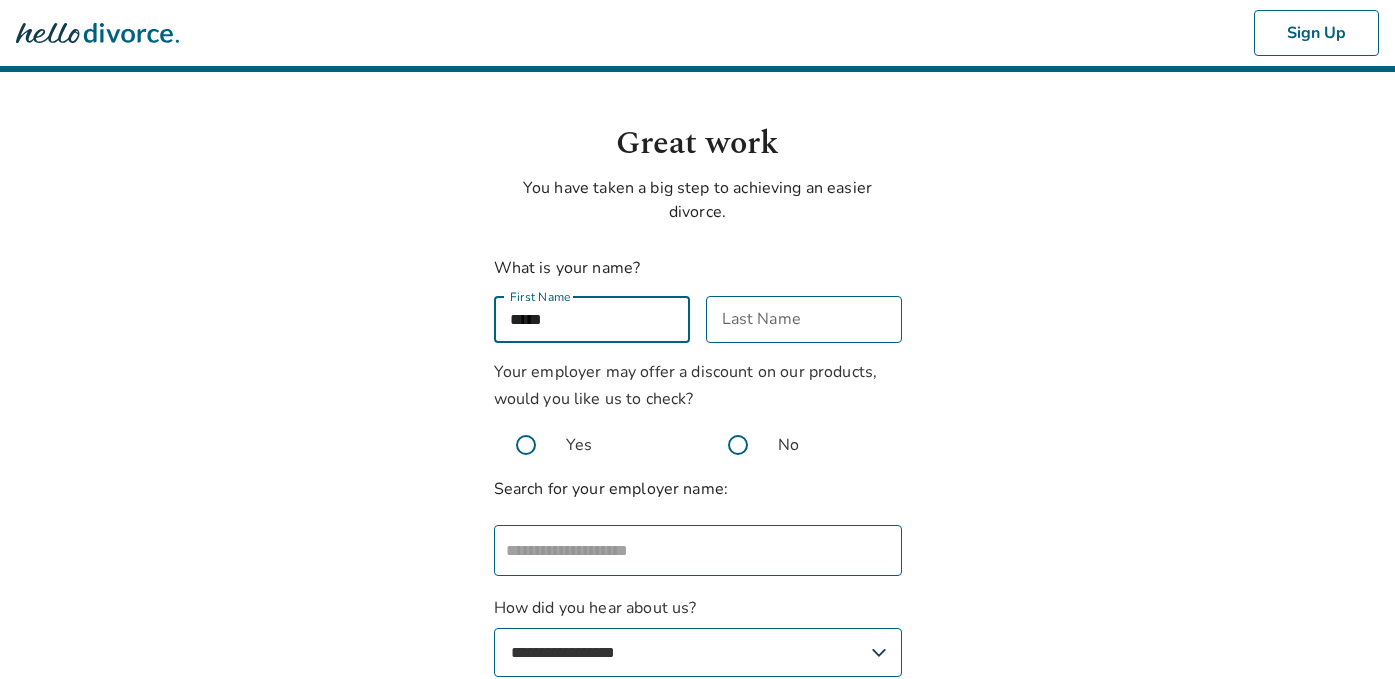 type on "*****" 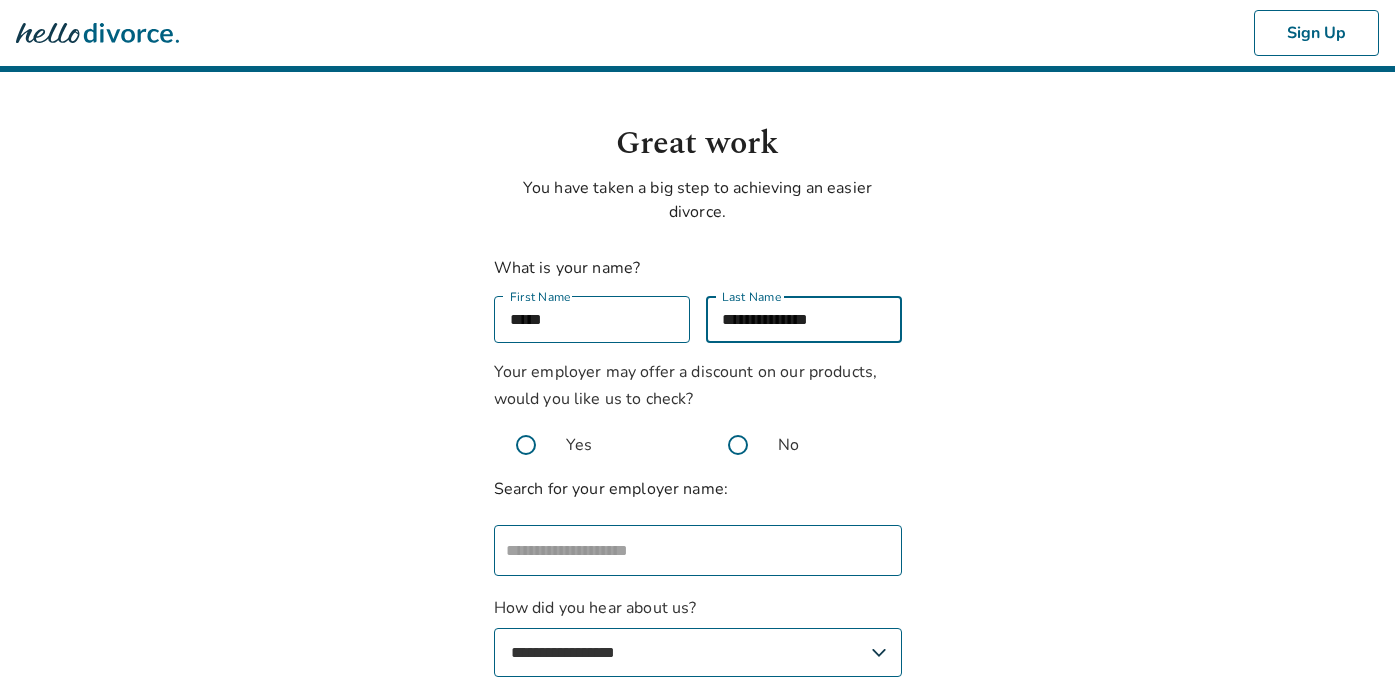 type on "**********" 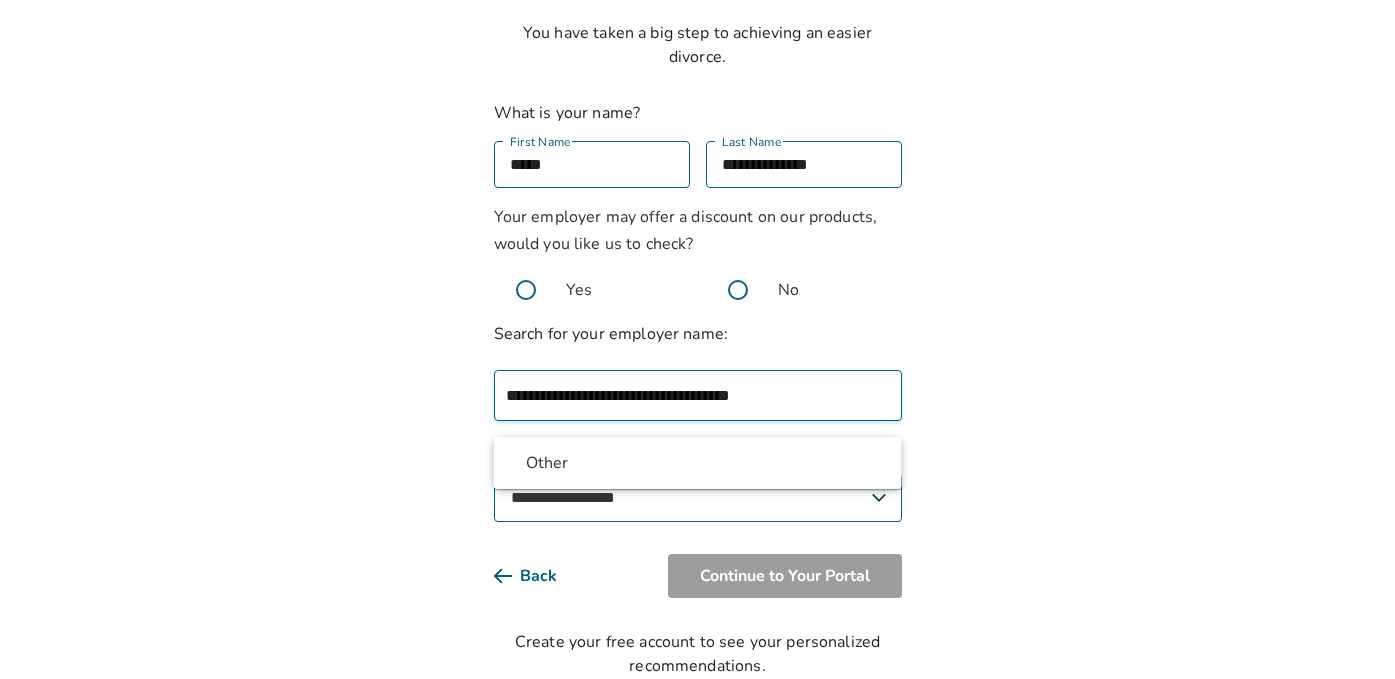 scroll, scrollTop: 157, scrollLeft: 0, axis: vertical 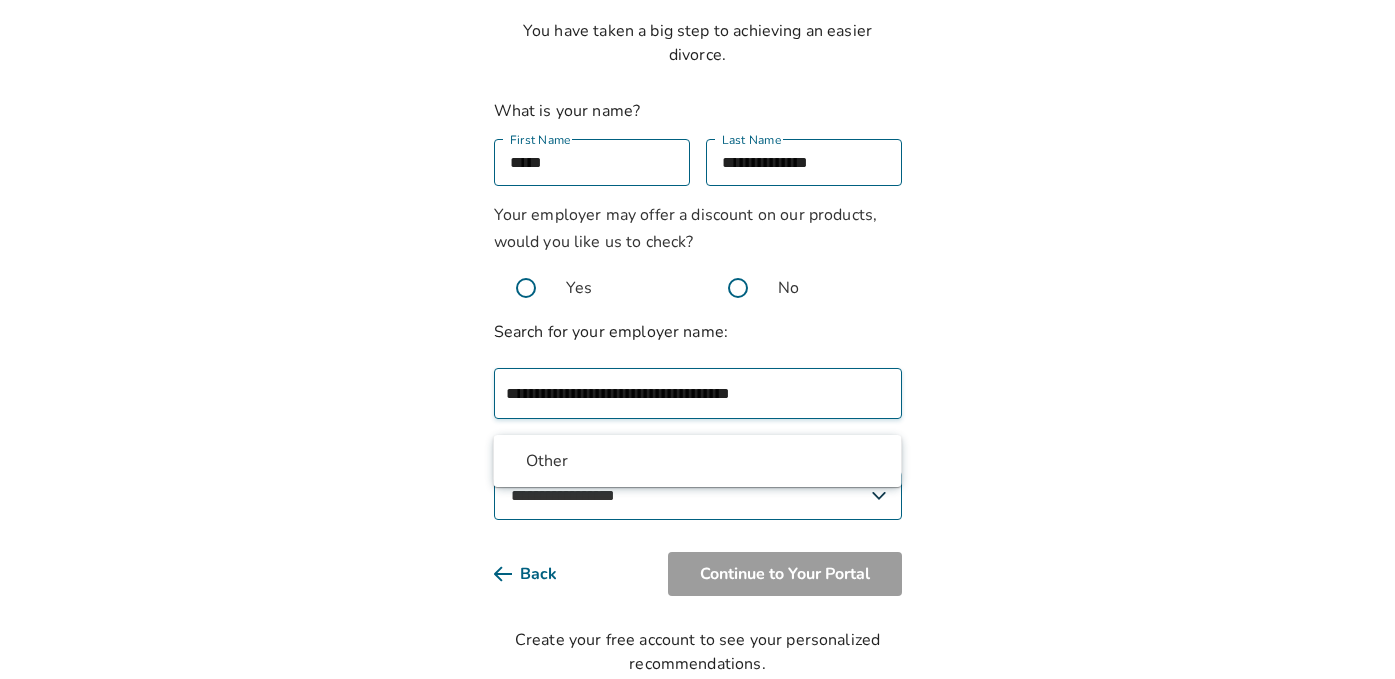 type on "**********" 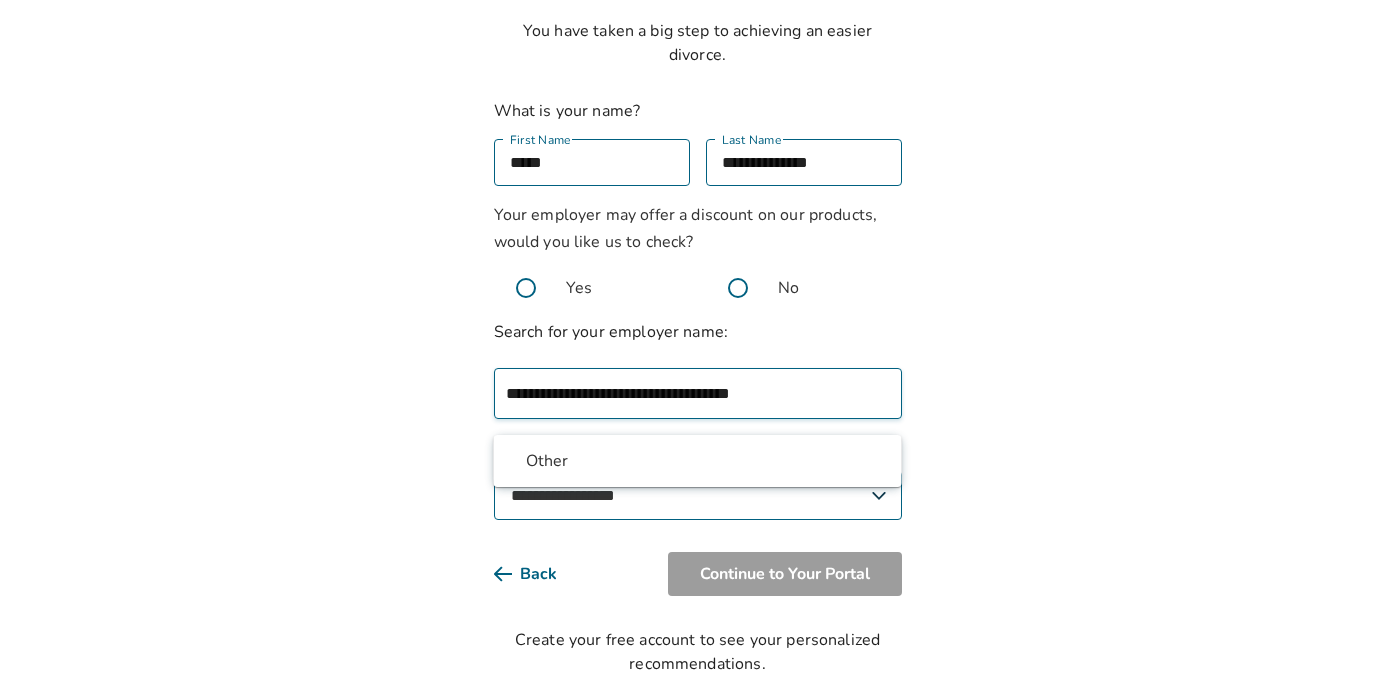 type 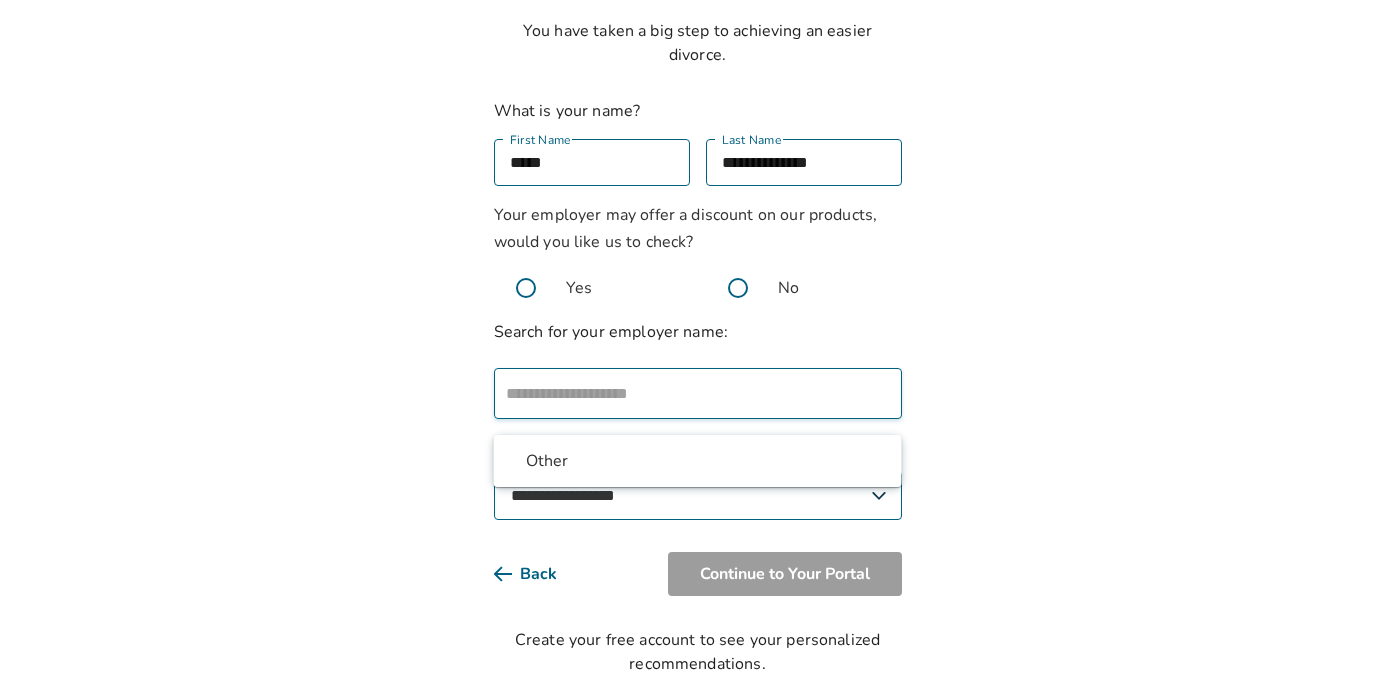 click on "**********" at bounding box center (698, 495) 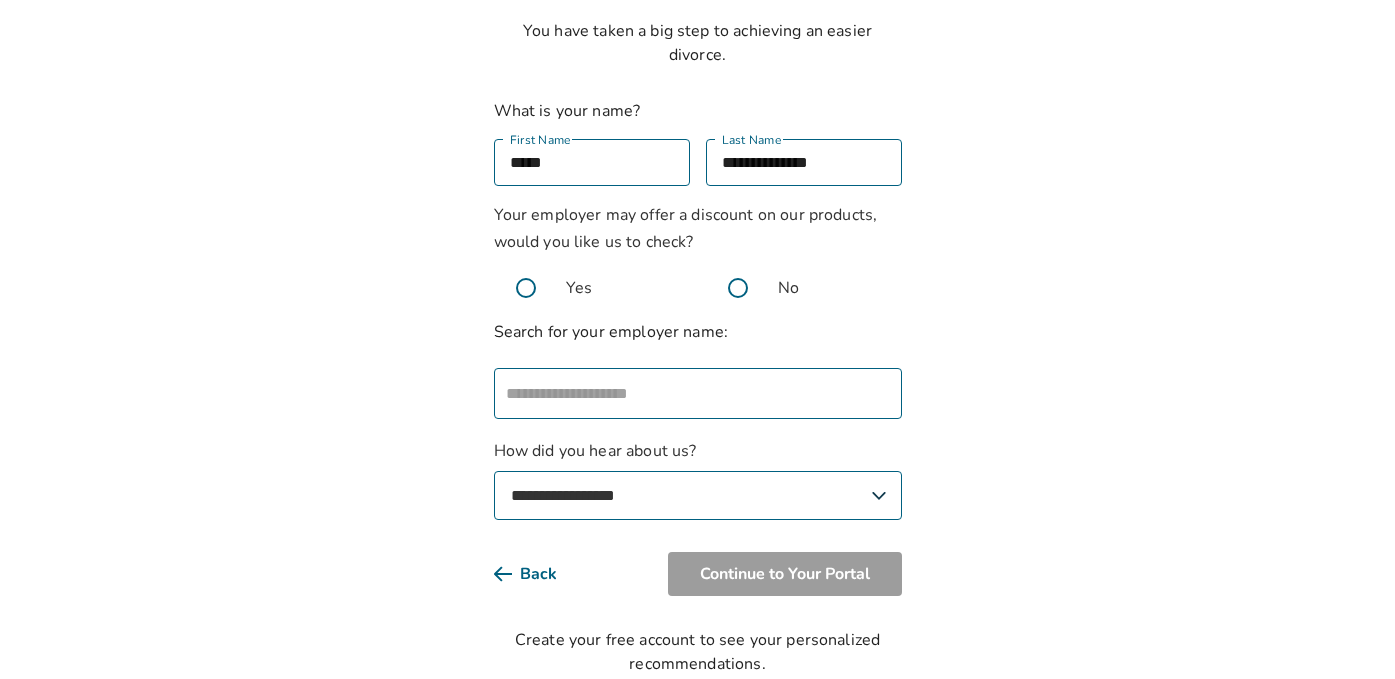 select on "**********" 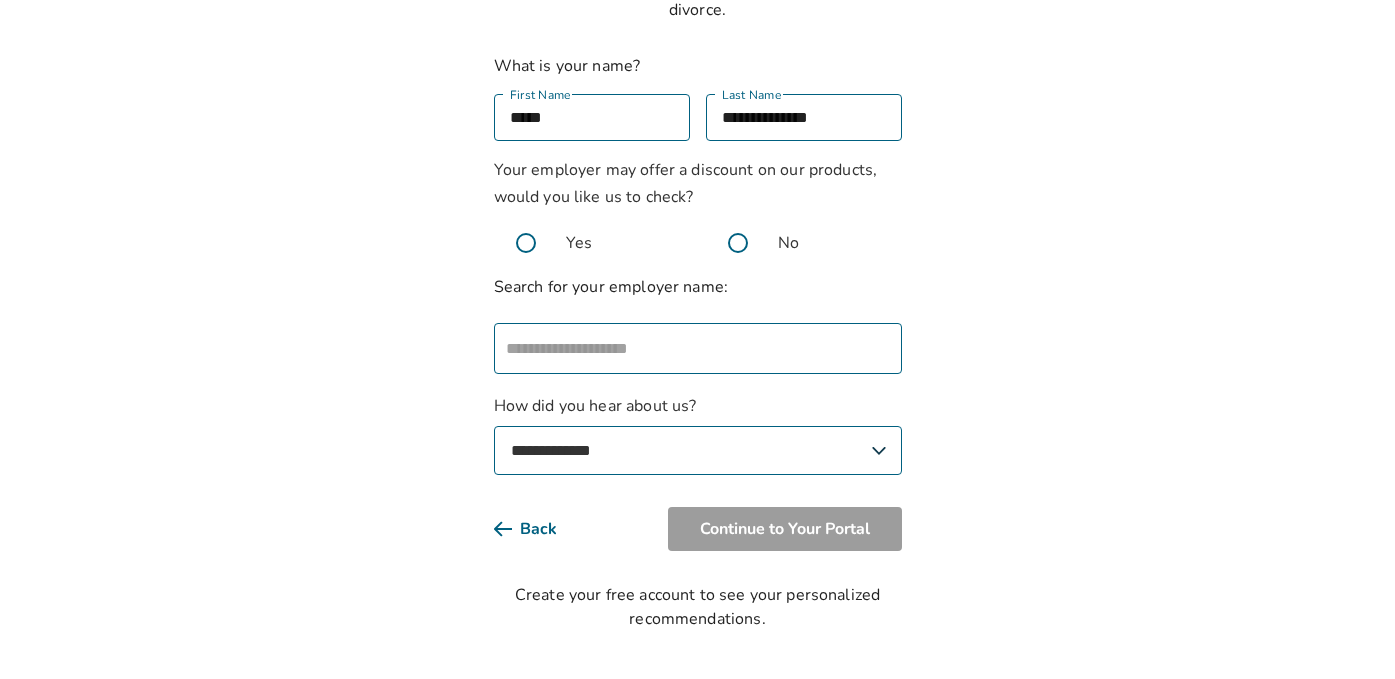 scroll, scrollTop: 0, scrollLeft: 0, axis: both 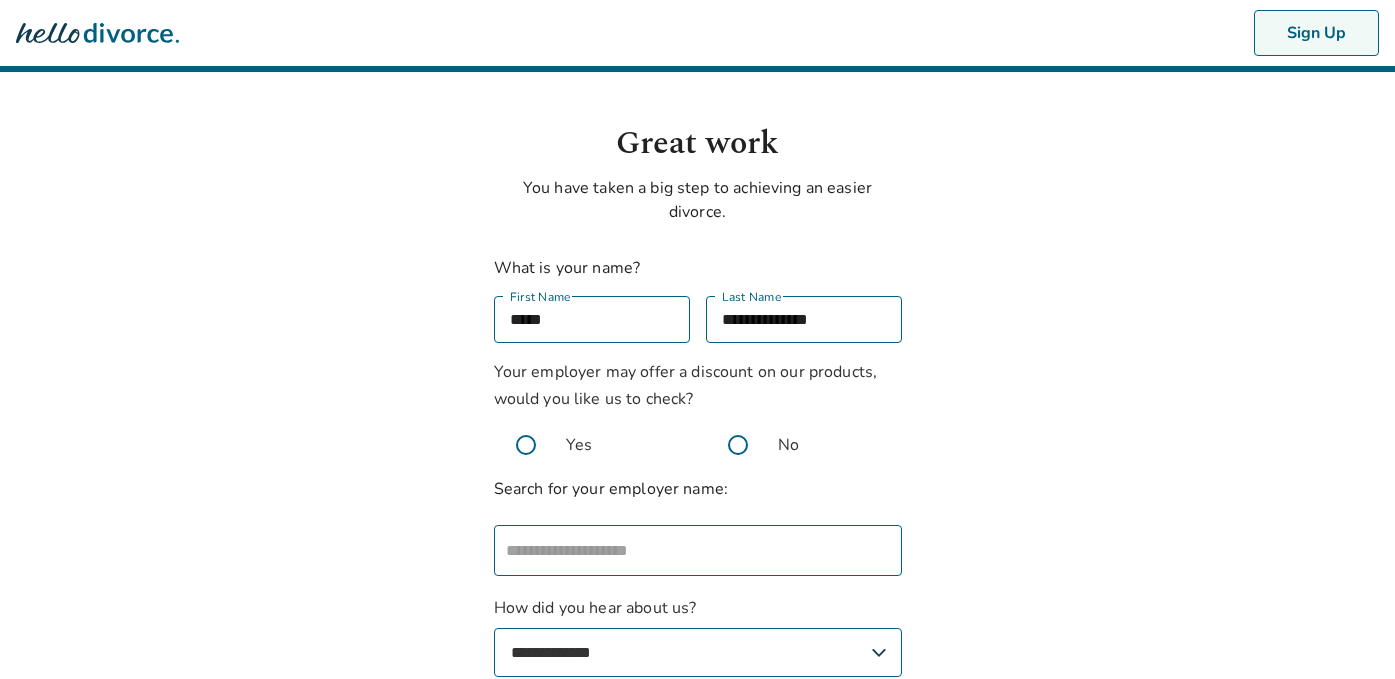 click on "Sign Up" at bounding box center (1316, 33) 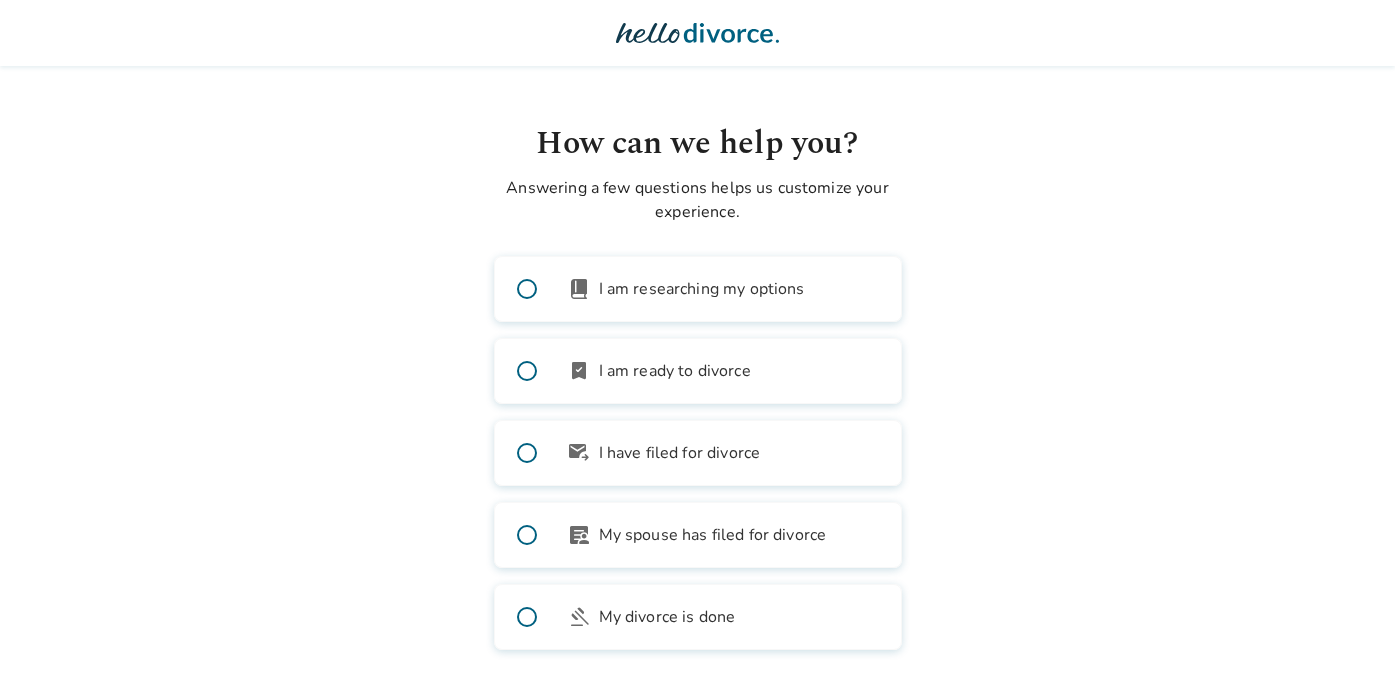 scroll, scrollTop: 95, scrollLeft: 0, axis: vertical 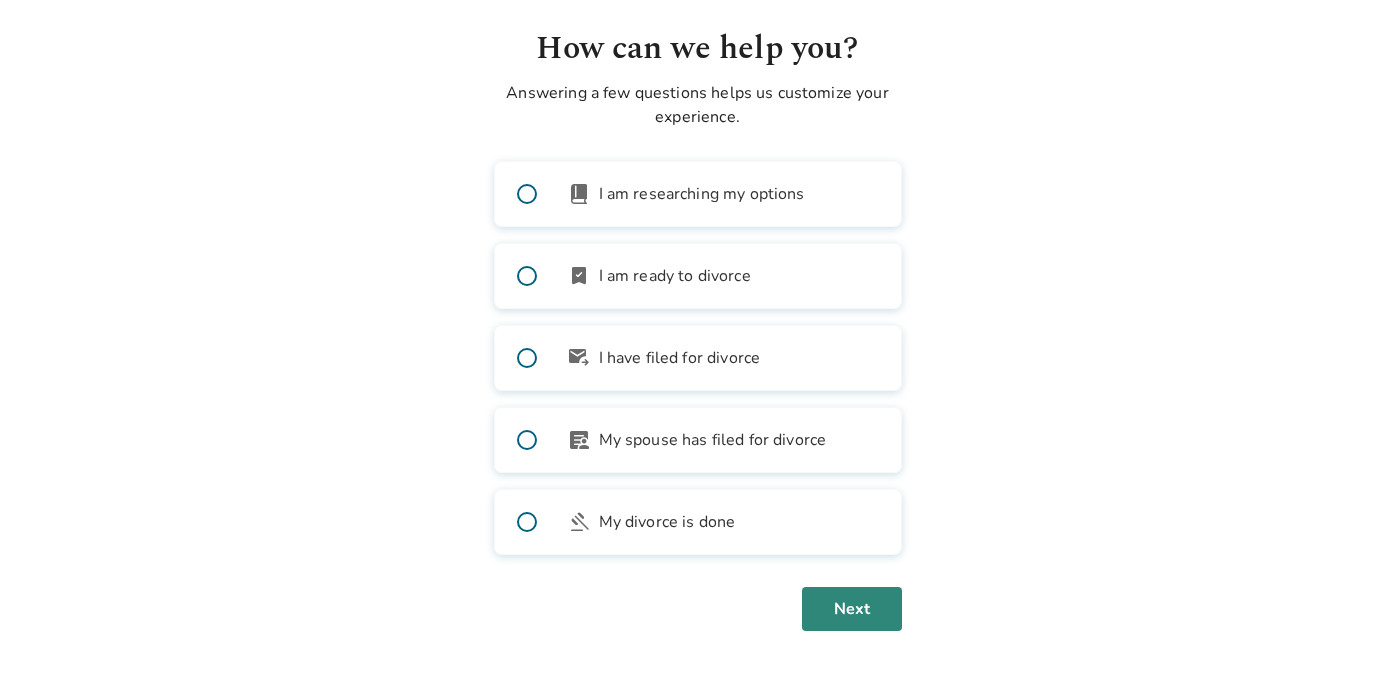 click on "Next" at bounding box center (852, 609) 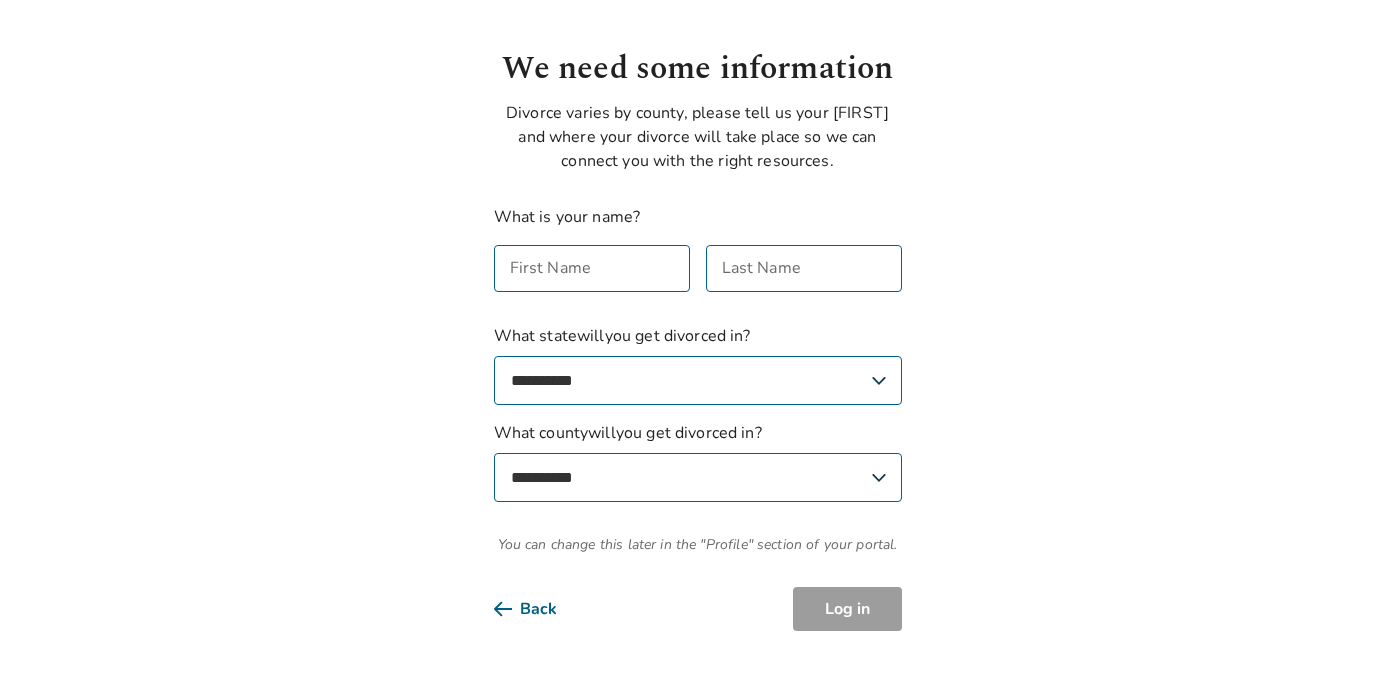 scroll, scrollTop: 75, scrollLeft: 0, axis: vertical 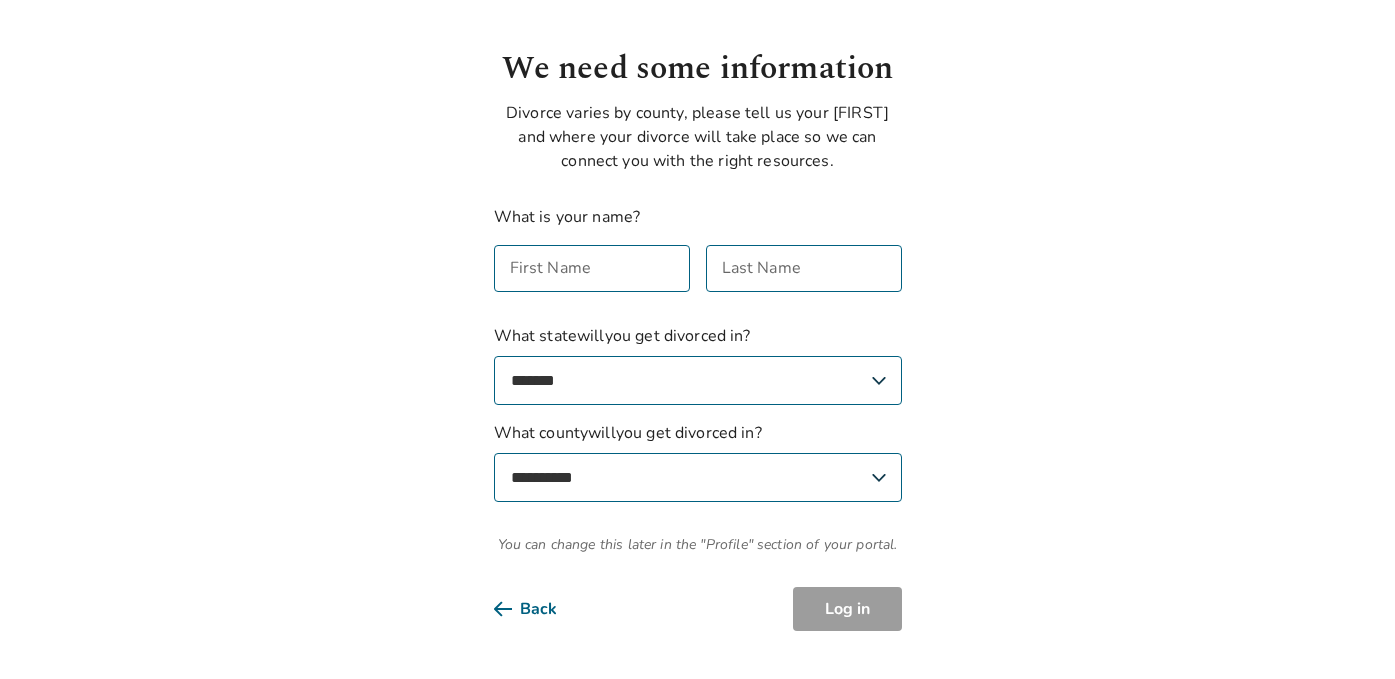select on "**********" 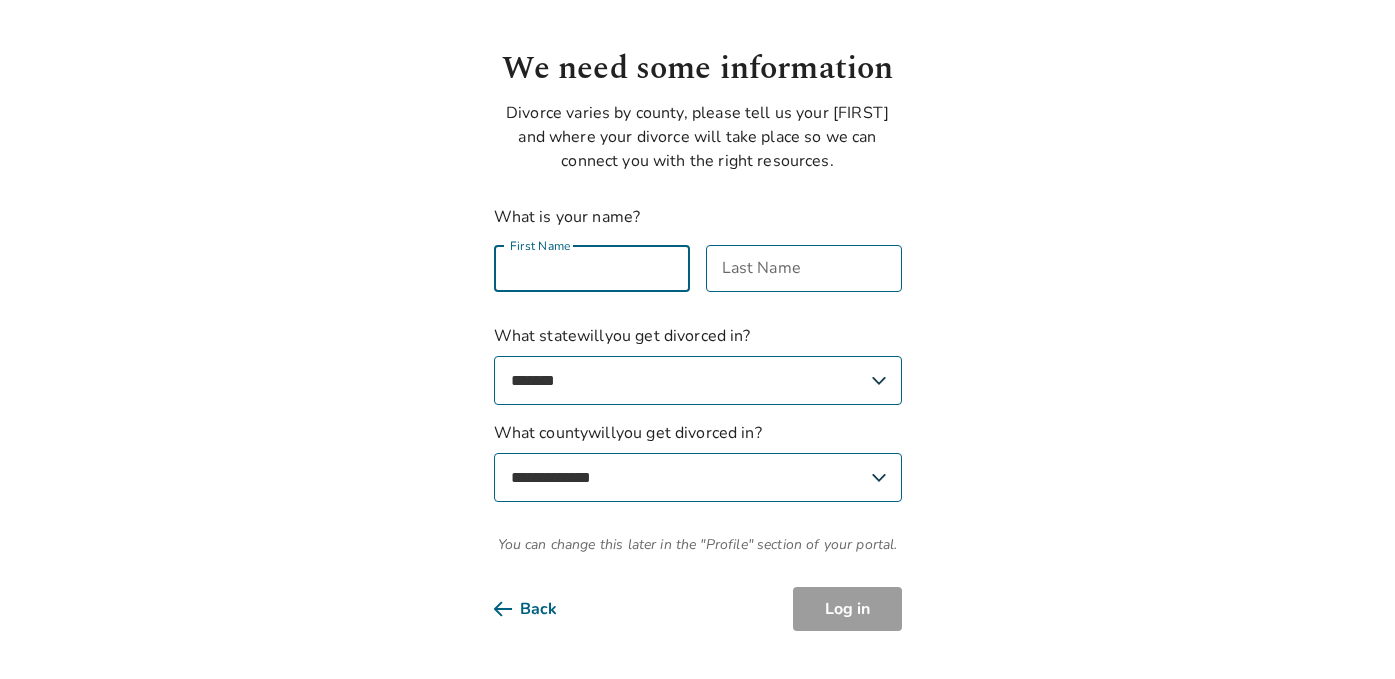 click on "First Name" at bounding box center (592, 268) 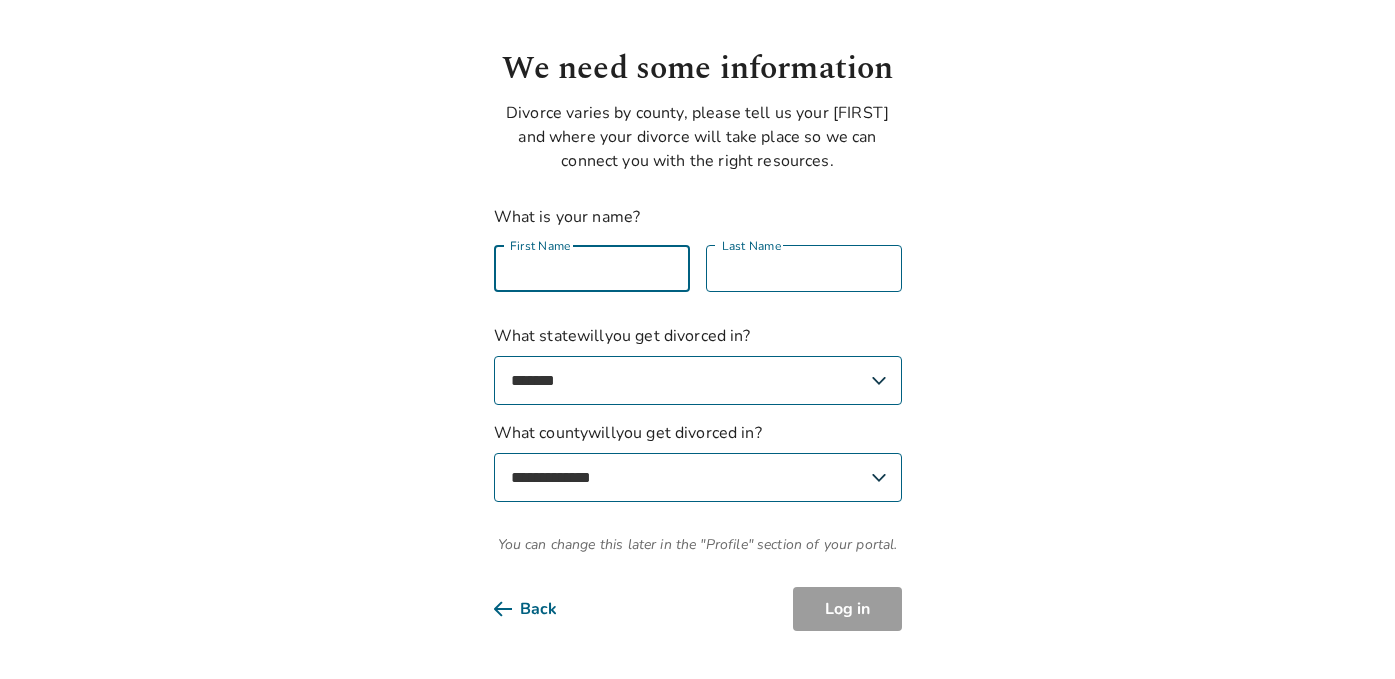 type on "*****" 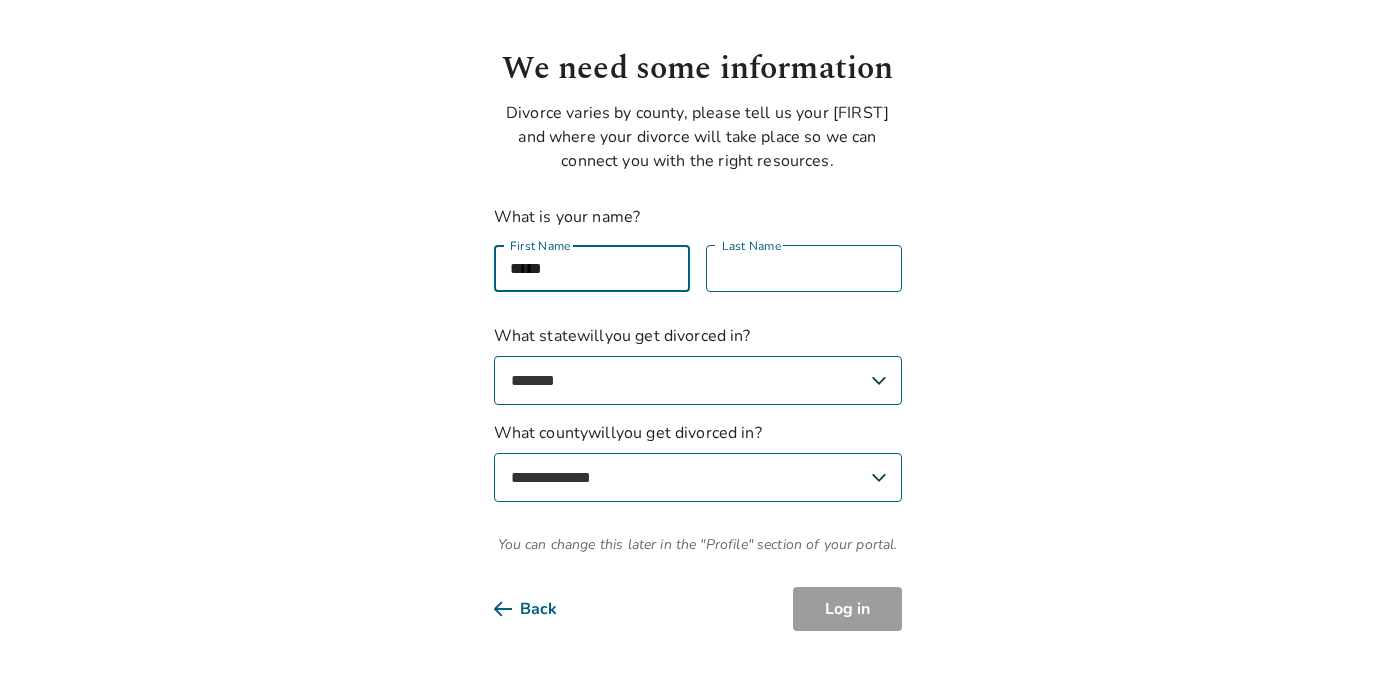 type on "**********" 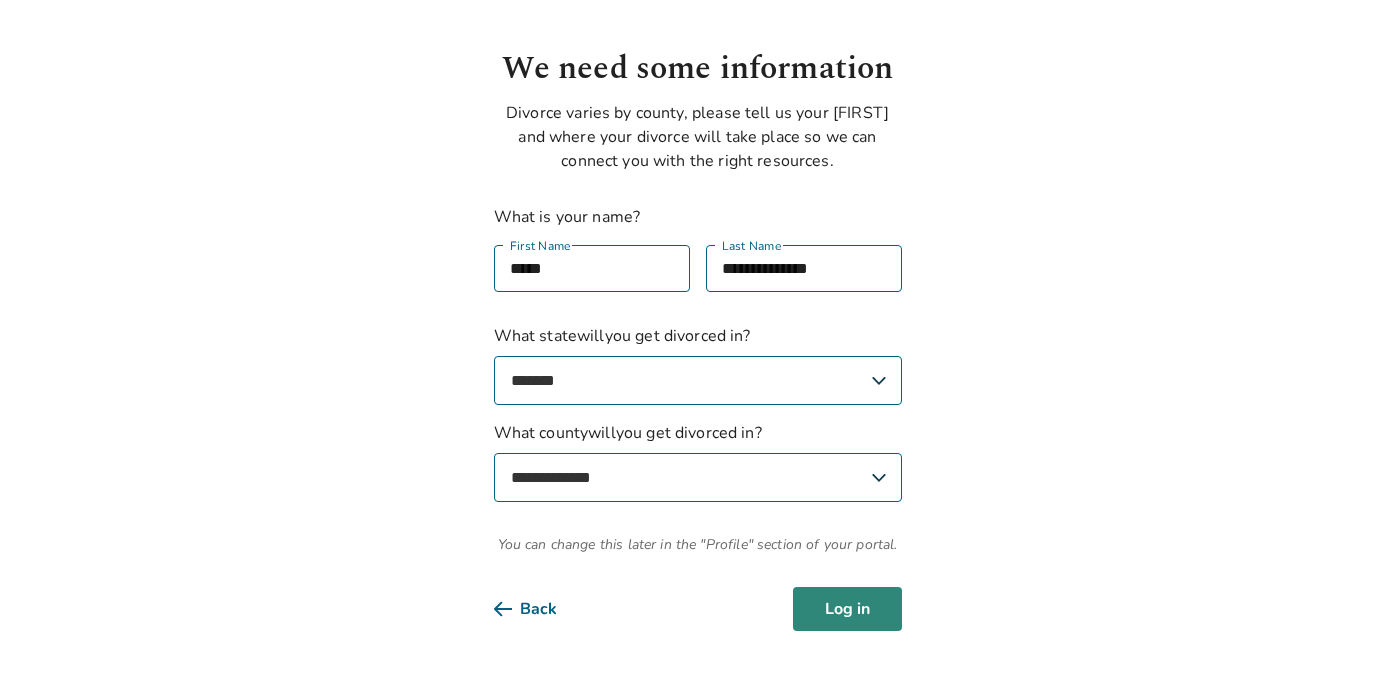 click on "Log in" at bounding box center (847, 609) 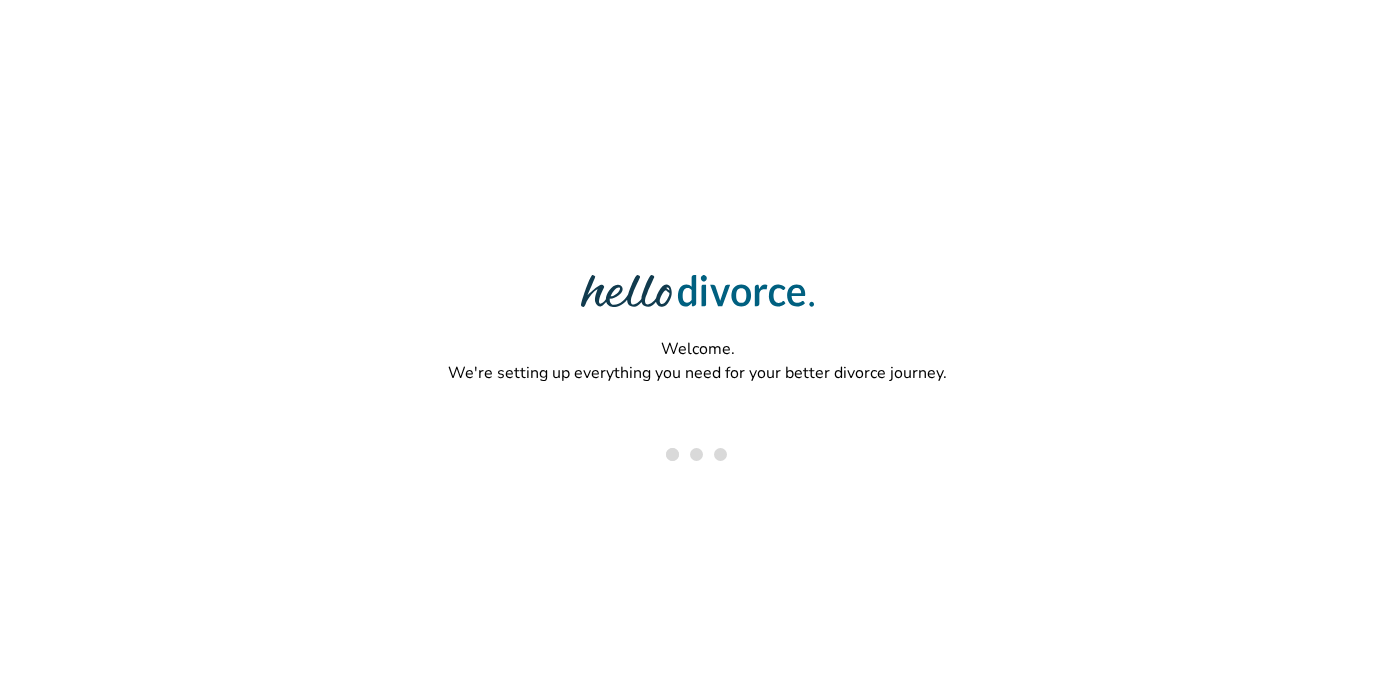 scroll, scrollTop: 0, scrollLeft: 0, axis: both 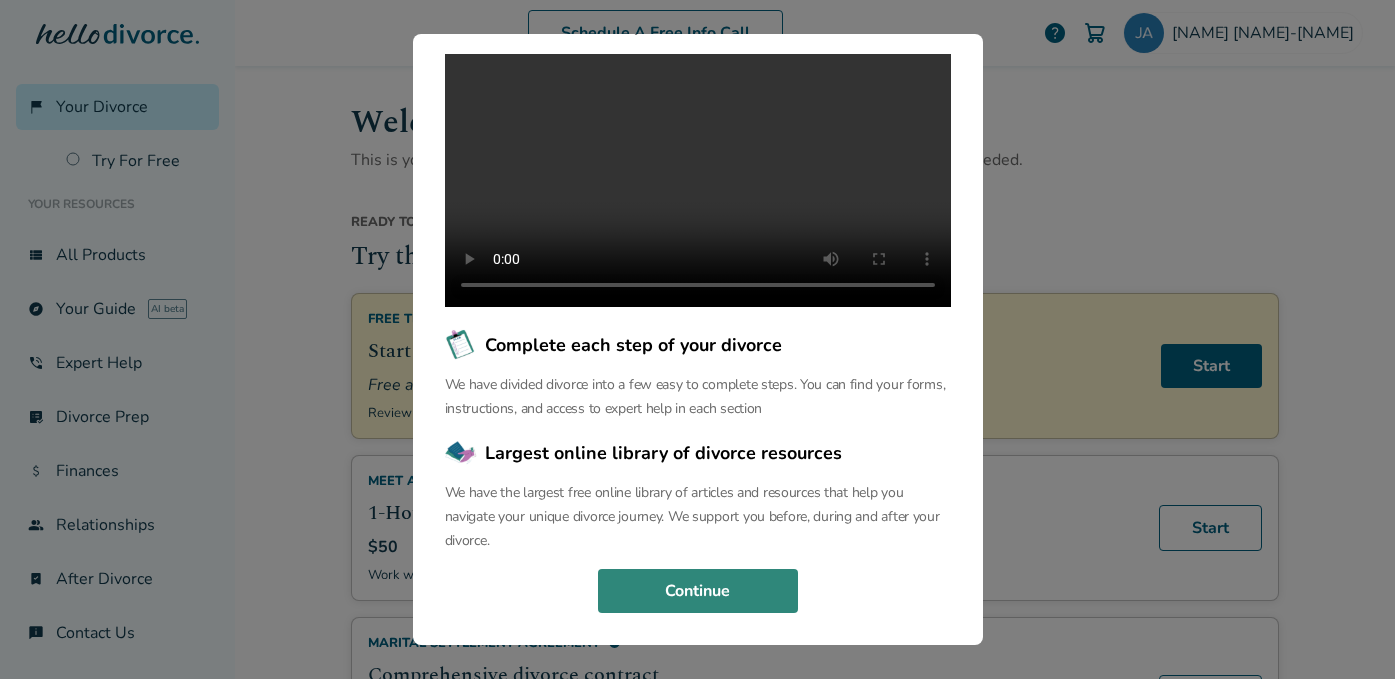 click on "Continue" at bounding box center [698, 591] 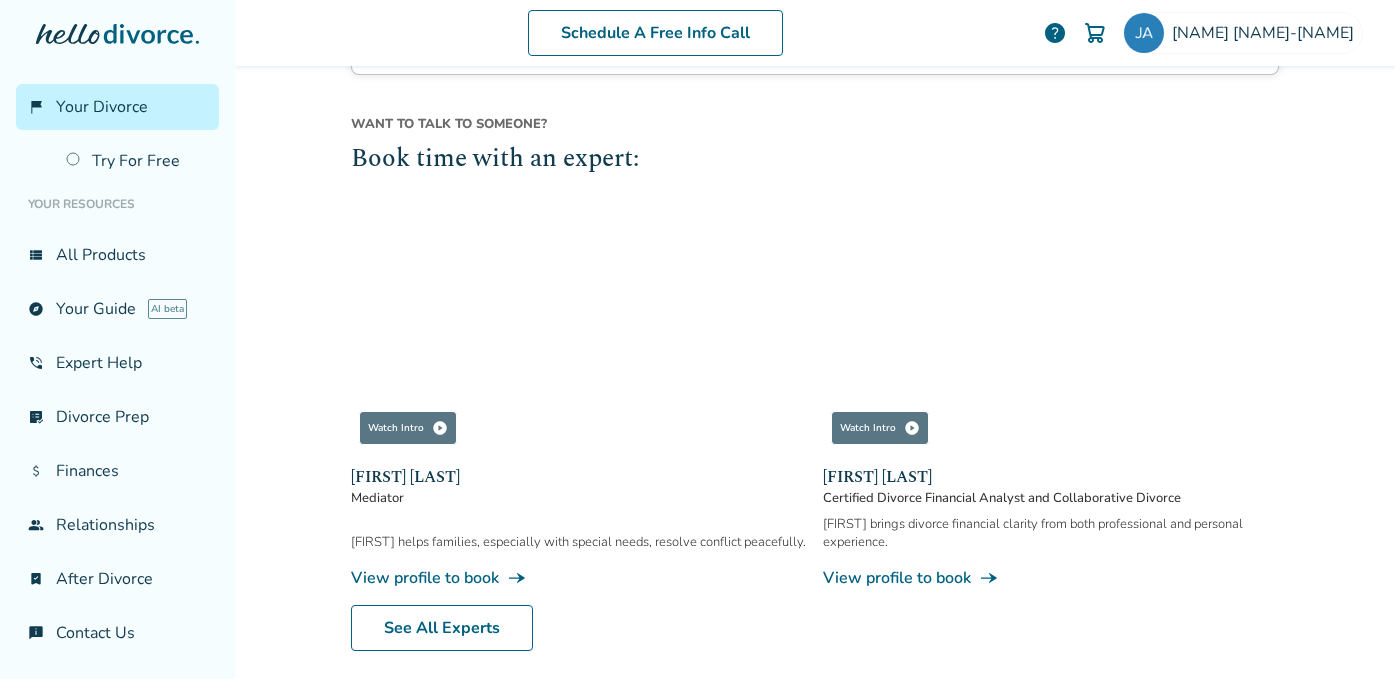 scroll, scrollTop: 1774, scrollLeft: 0, axis: vertical 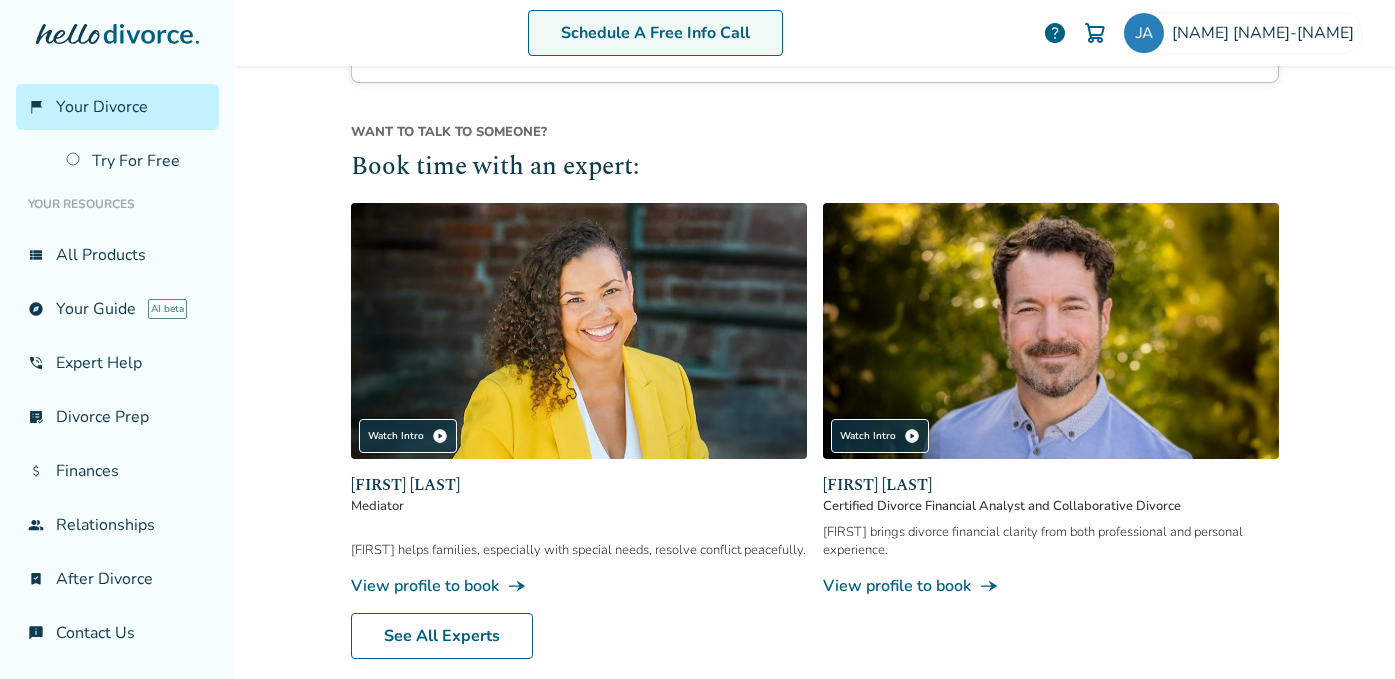 click on "Schedule A Free Info Call" at bounding box center [655, 33] 